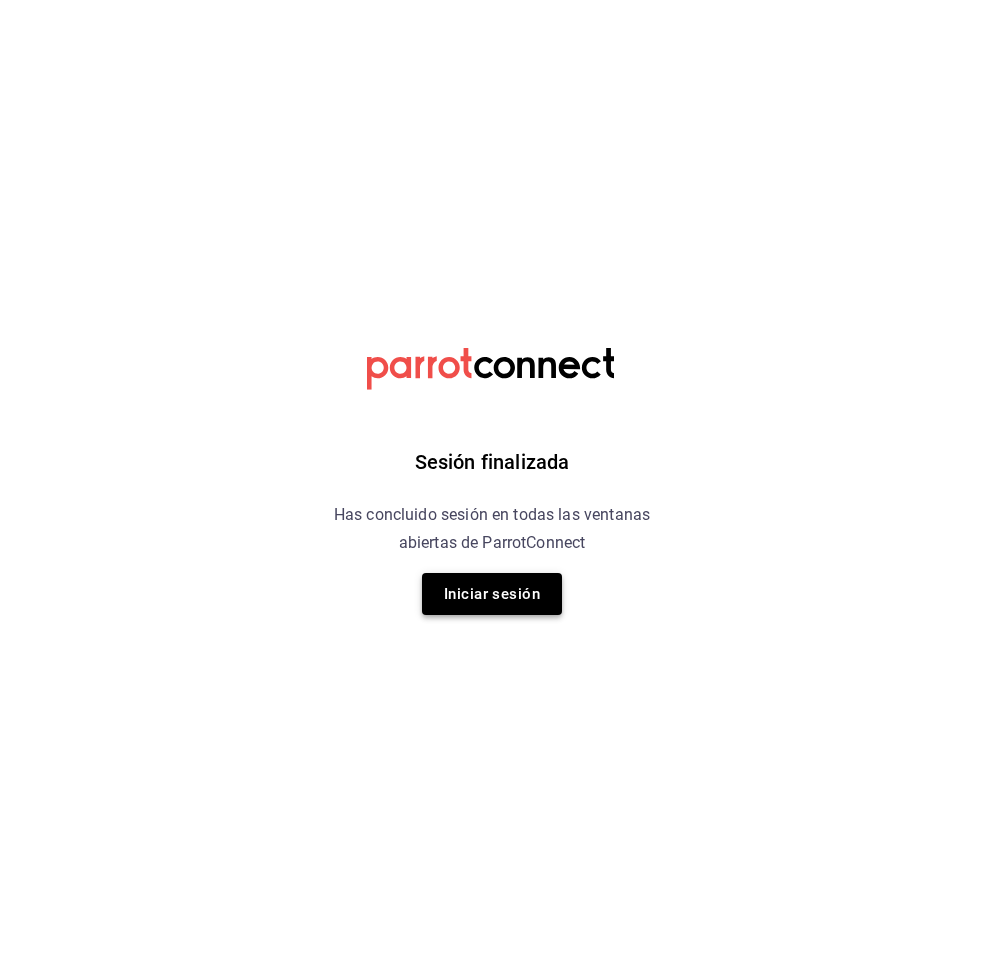 scroll, scrollTop: 0, scrollLeft: 0, axis: both 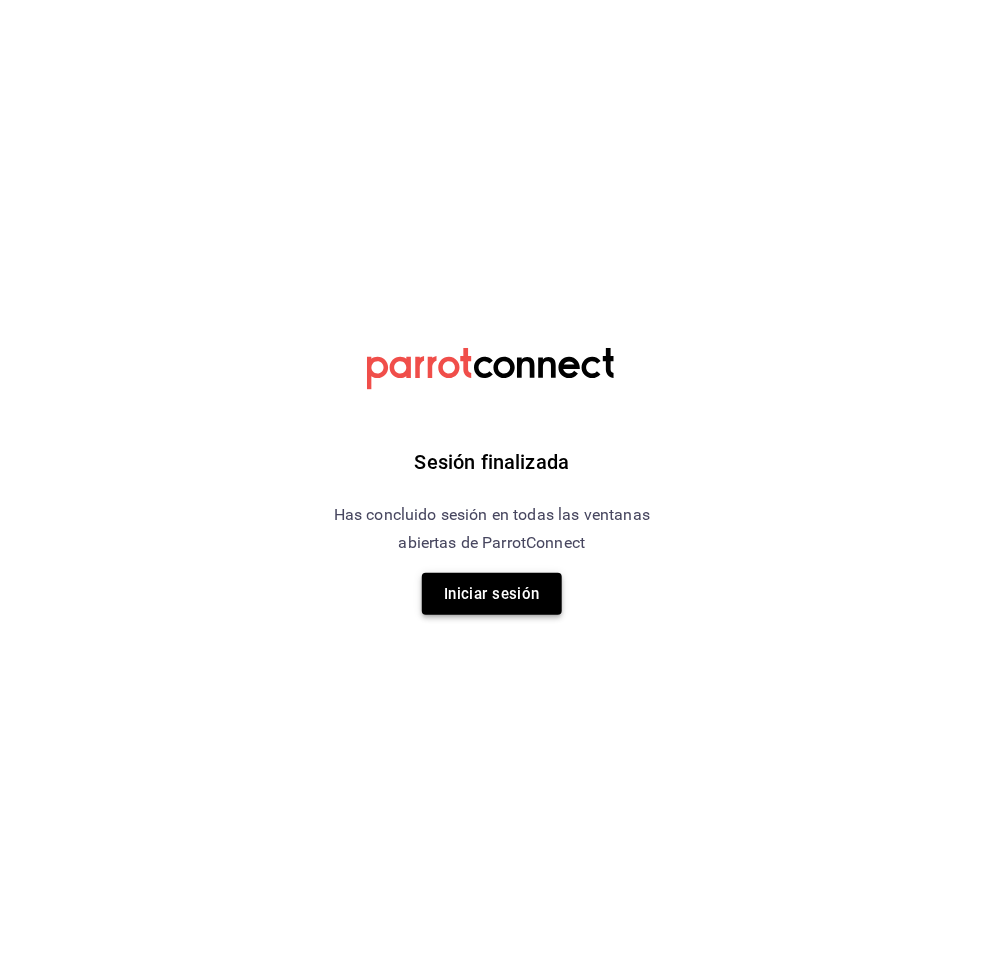 click on "Iniciar sesión" at bounding box center (492, 594) 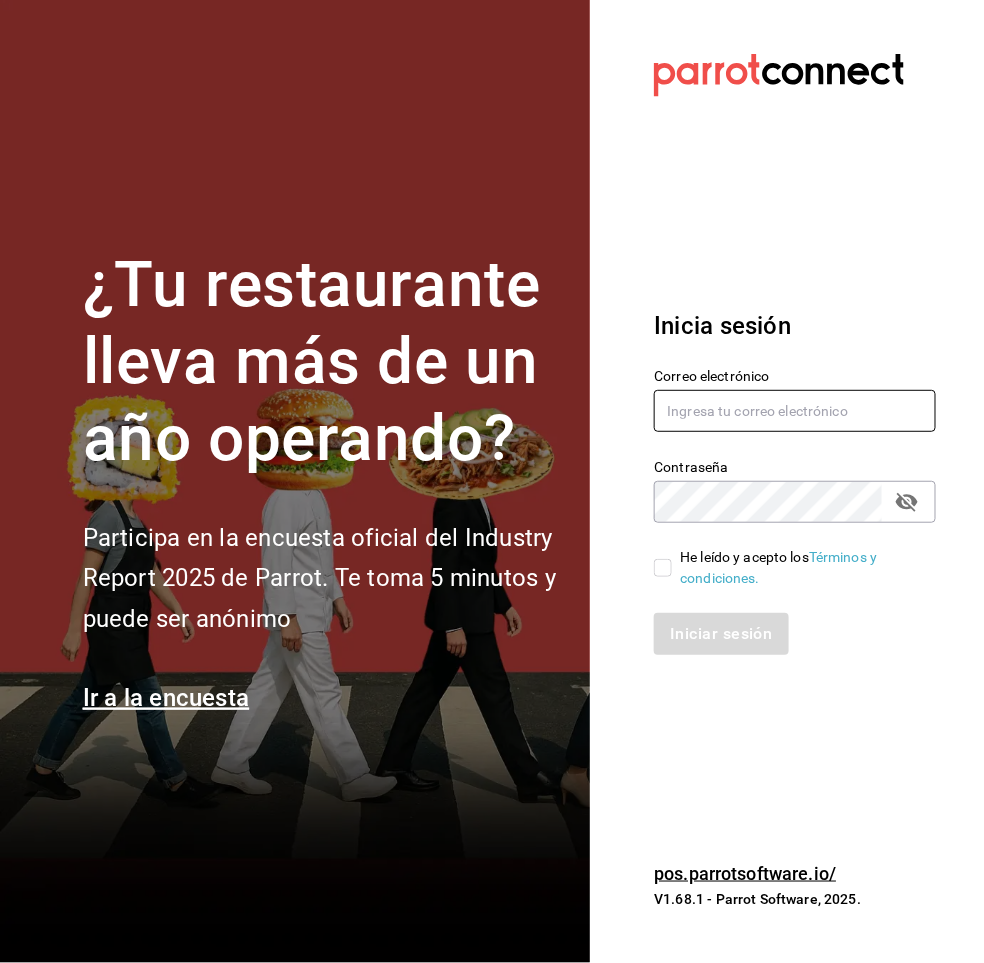 type on "arisbemarintorres@gmail.com" 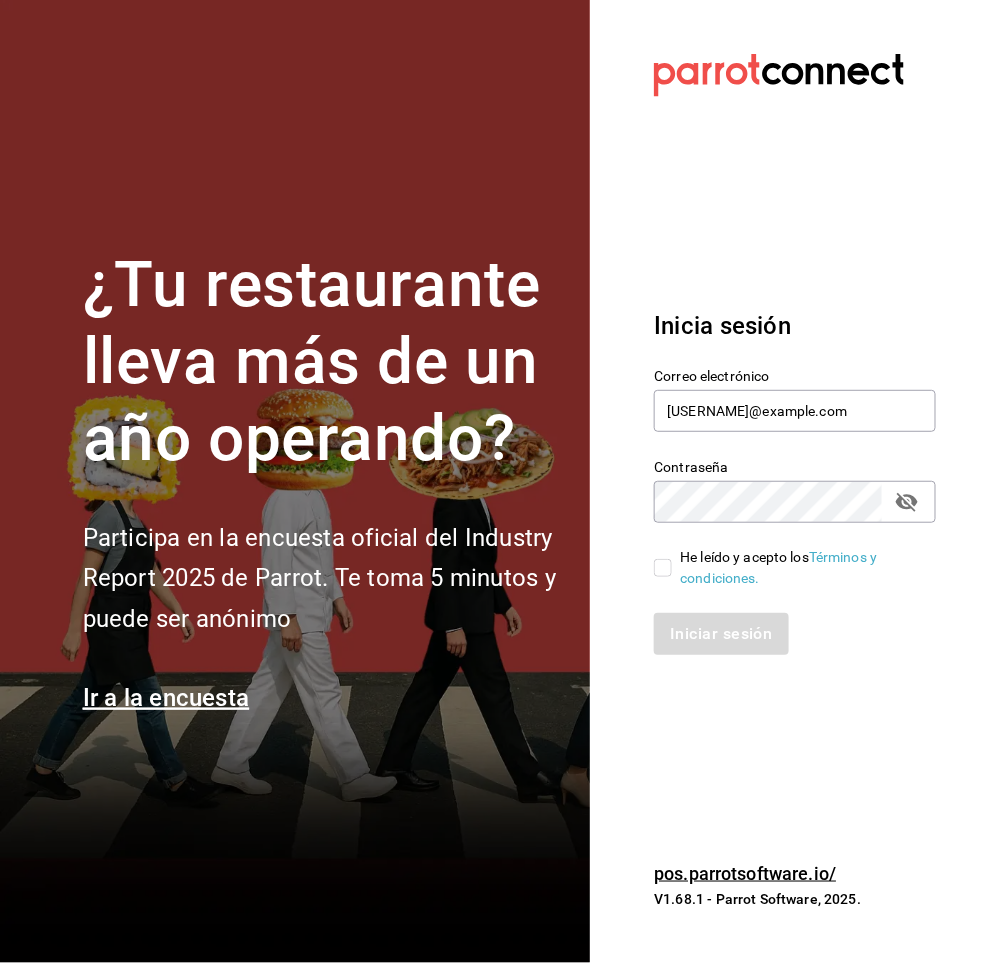 click on "He leído y acepto los  Términos y condiciones." at bounding box center (663, 568) 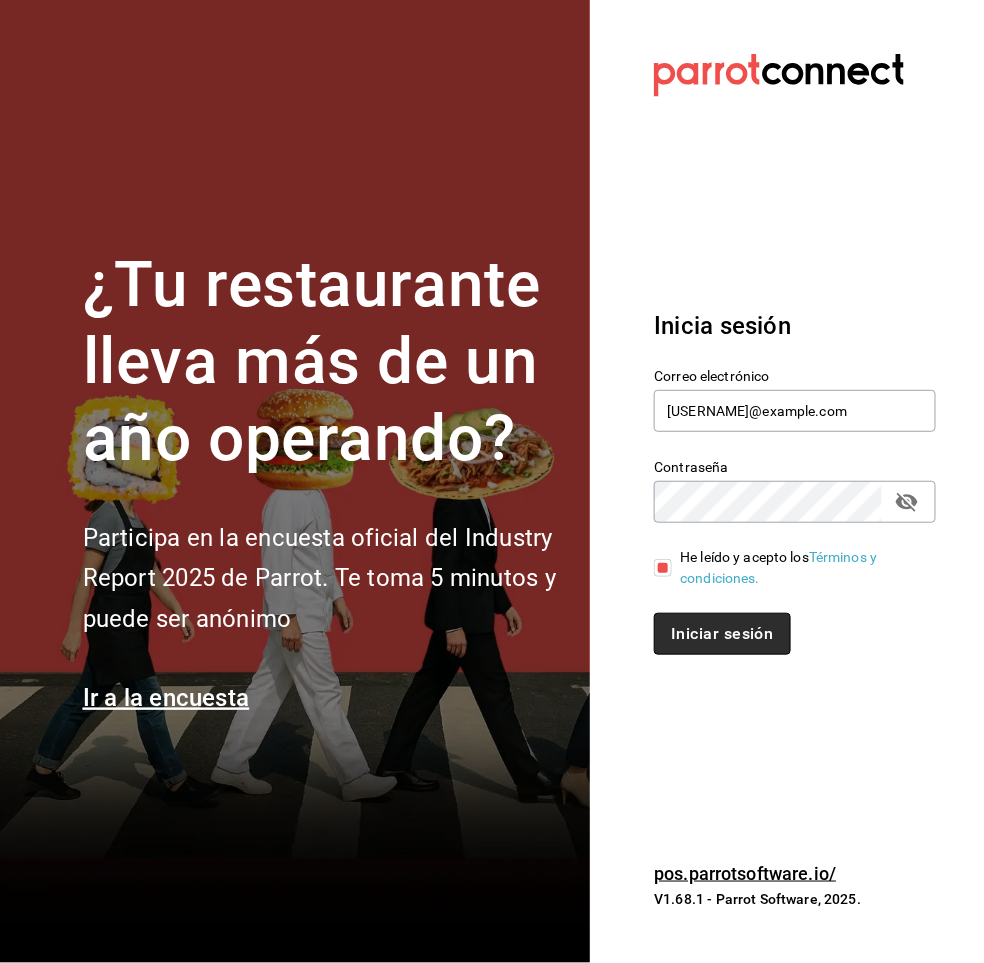 click on "Iniciar sesión" at bounding box center [722, 634] 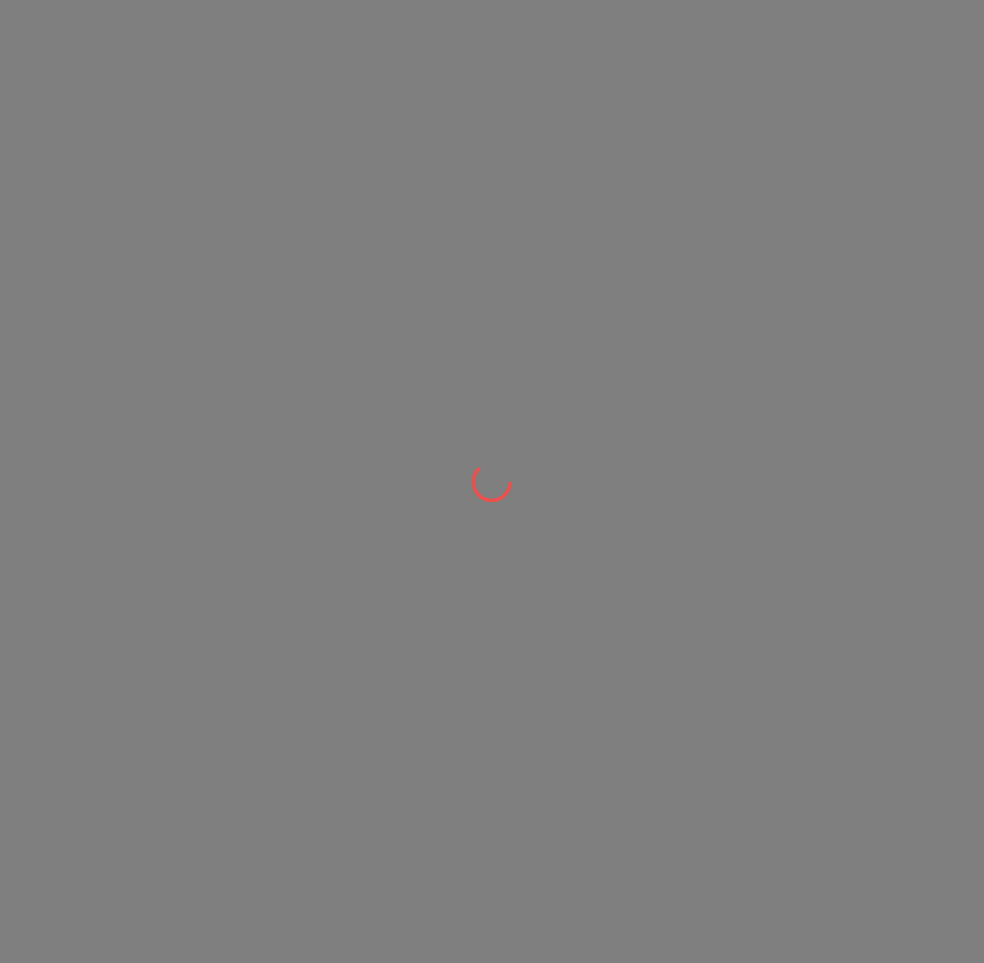 scroll, scrollTop: 0, scrollLeft: 0, axis: both 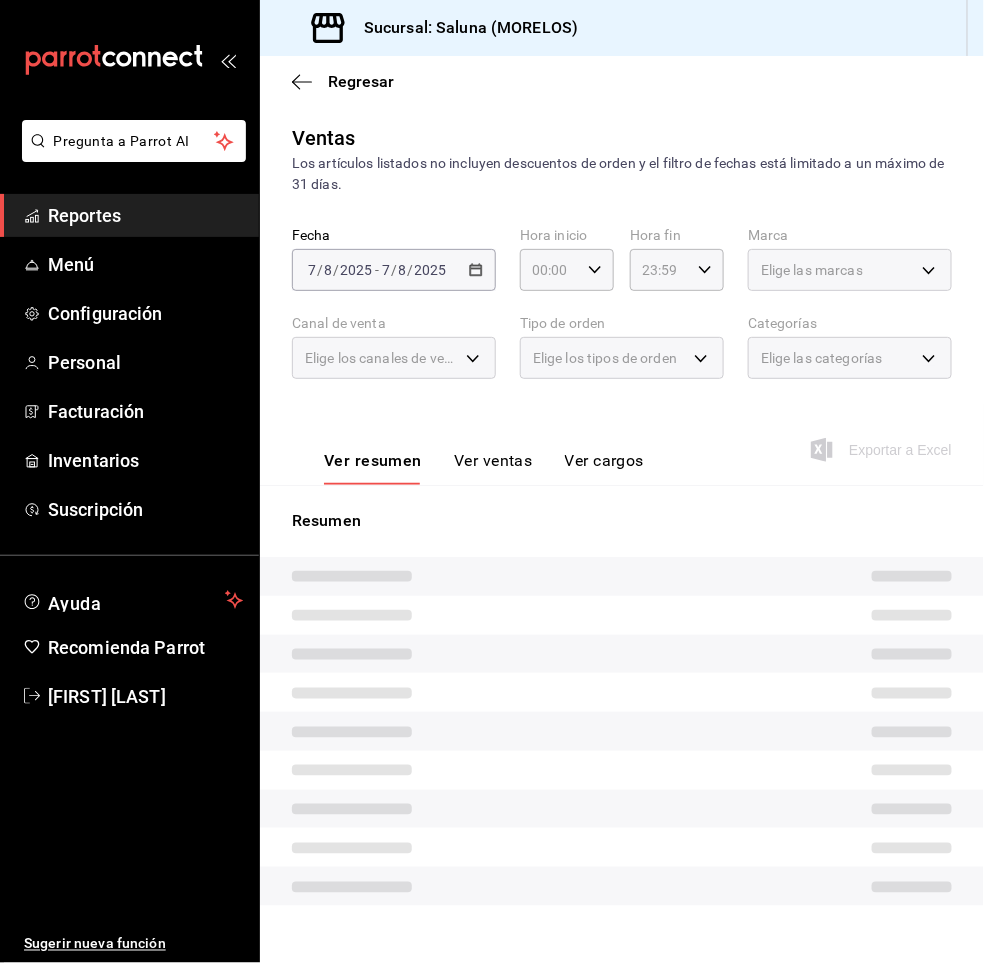 click on "2025-08-07 7 / 8 / 2025 - 2025-08-07 7 / 8 / 2025" at bounding box center [394, 270] 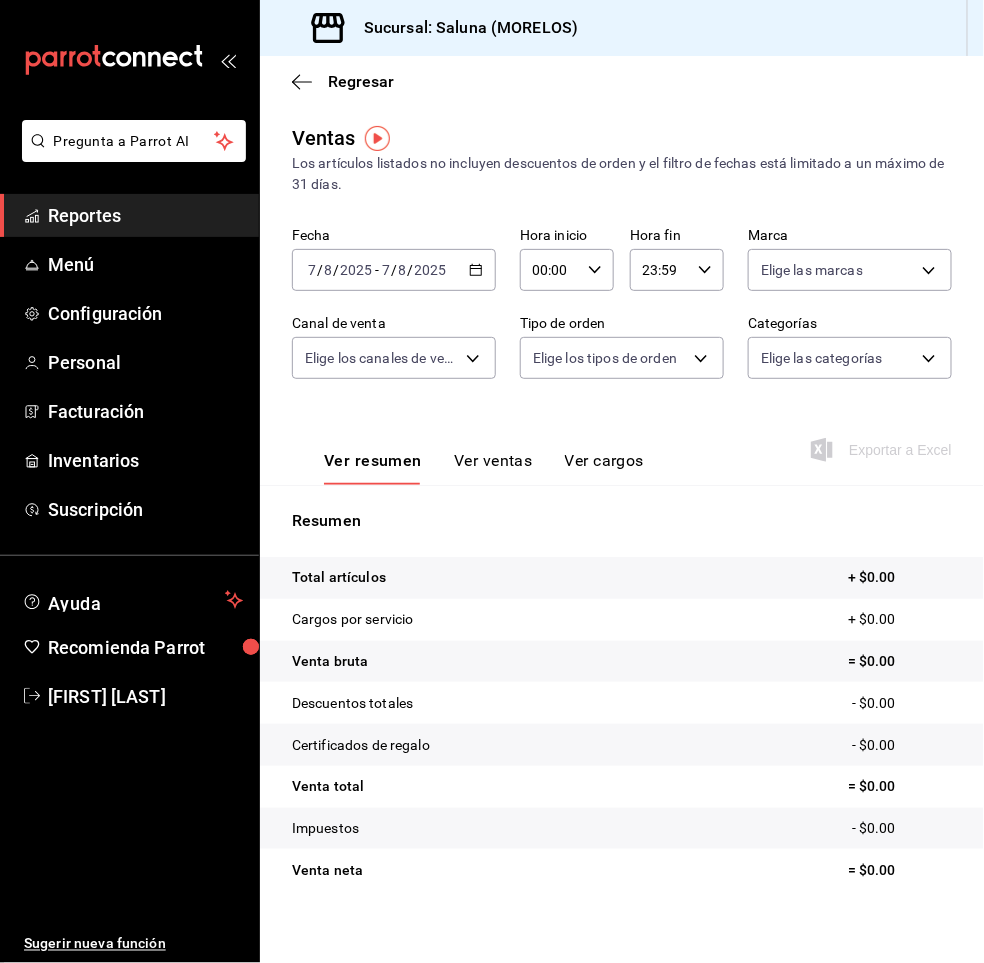 click on "2025-08-07 7 / 8 / 2025 - 2025-08-07 7 / 8 / 2025" at bounding box center [394, 270] 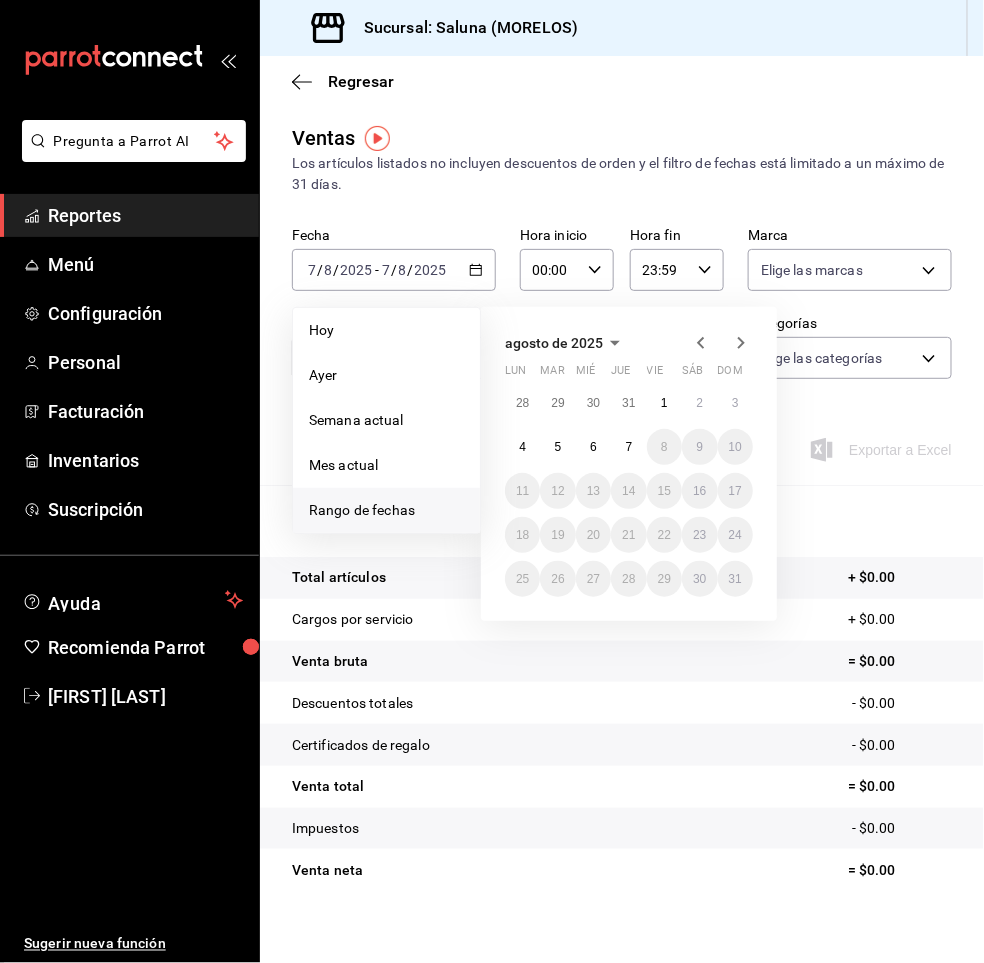 click 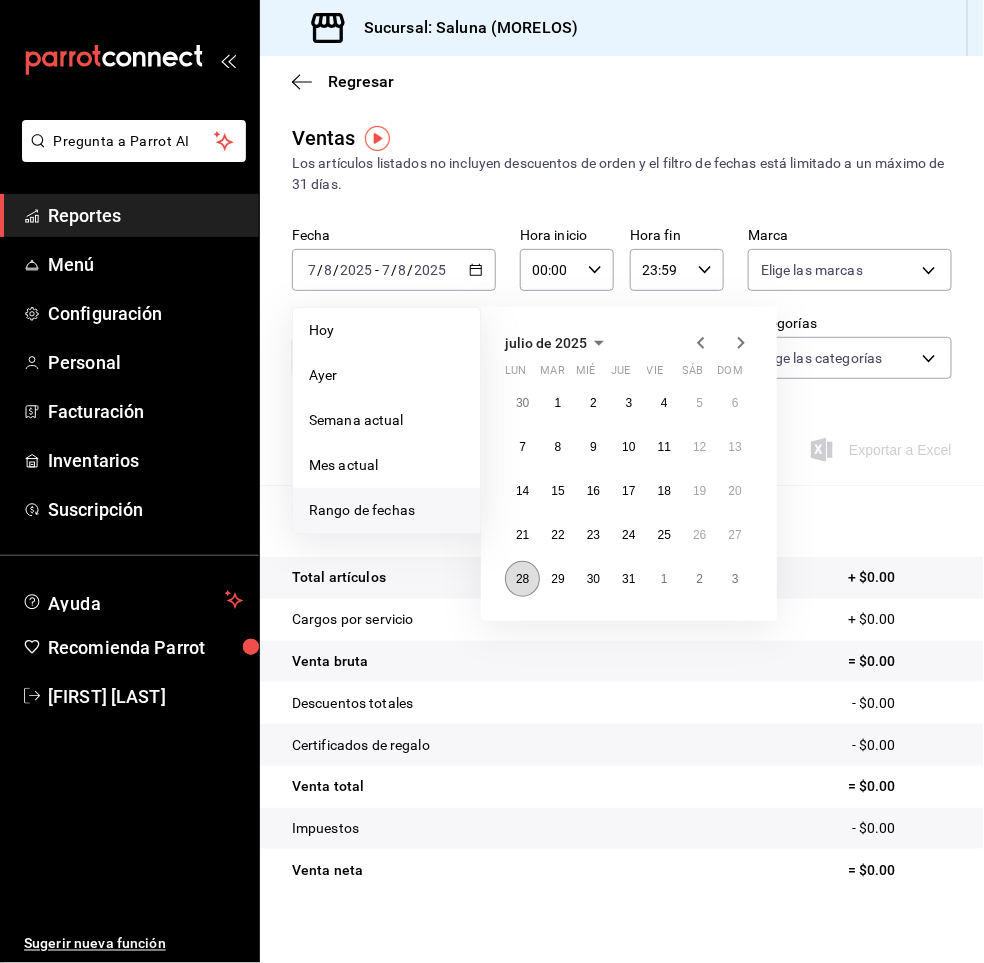 click on "28" at bounding box center [522, 579] 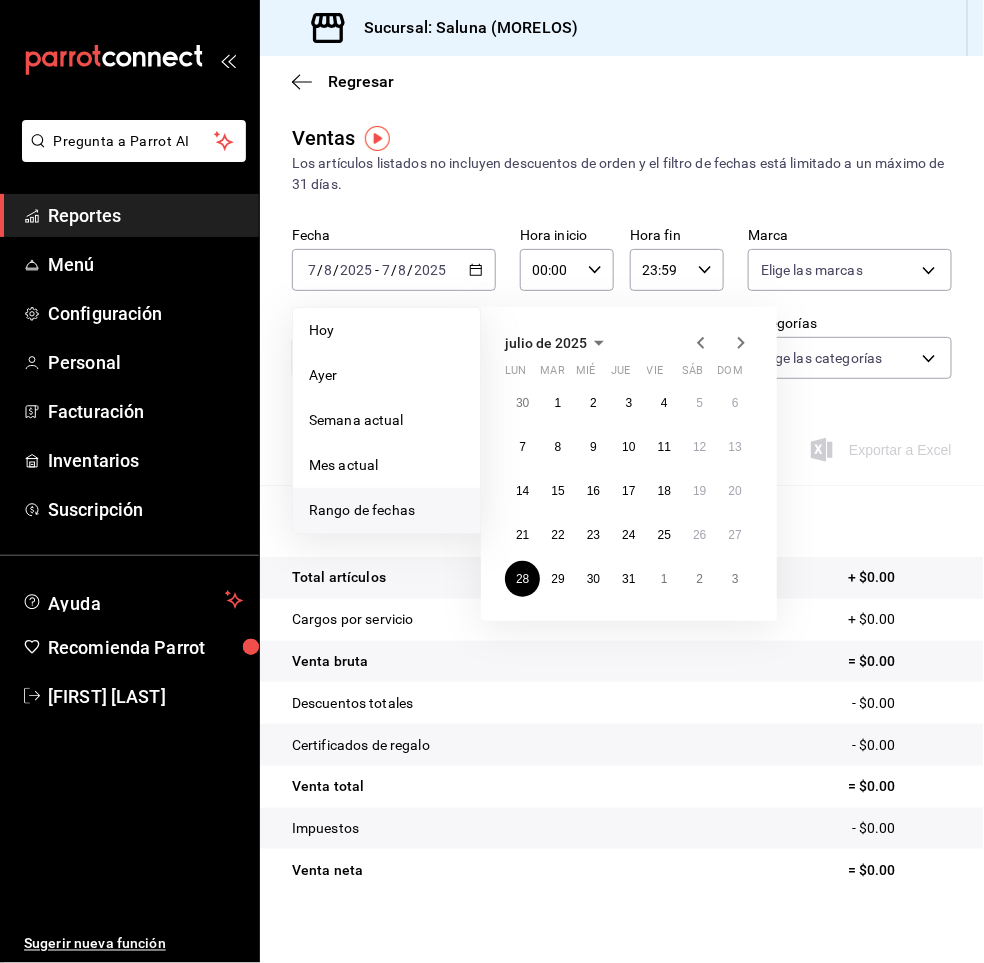 click 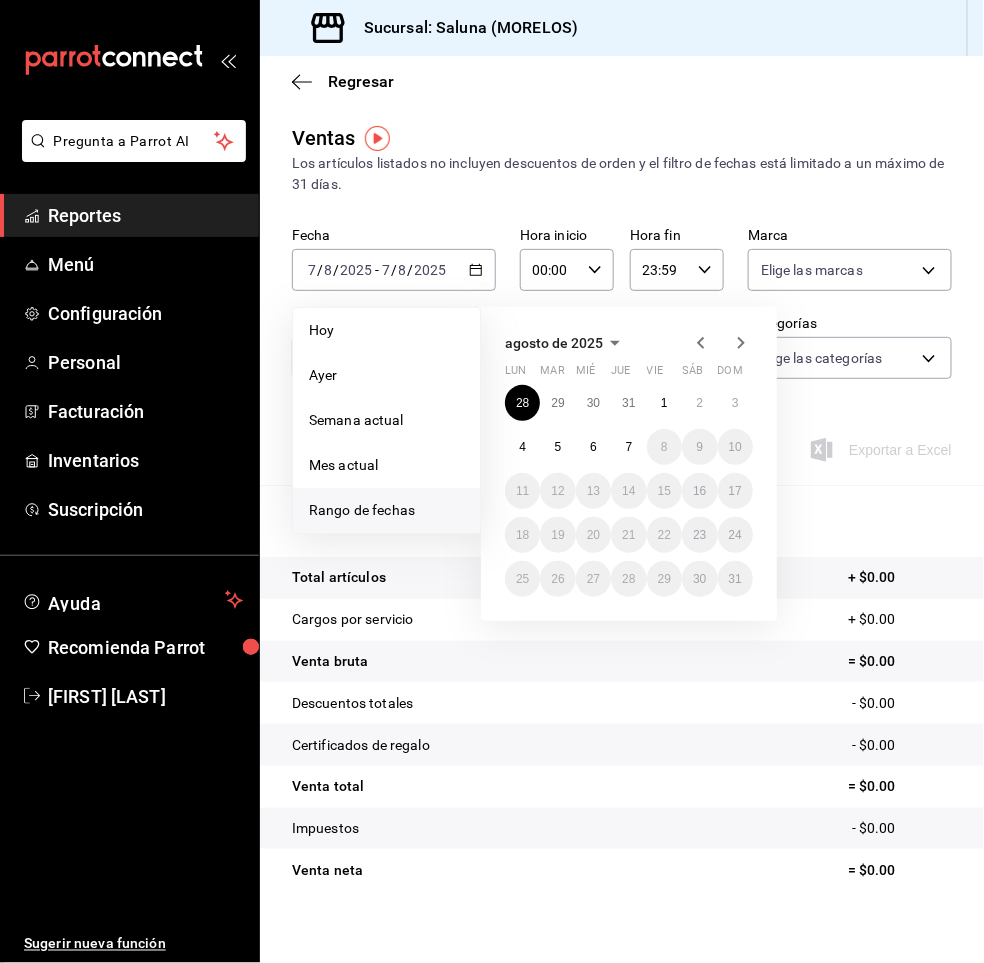 click 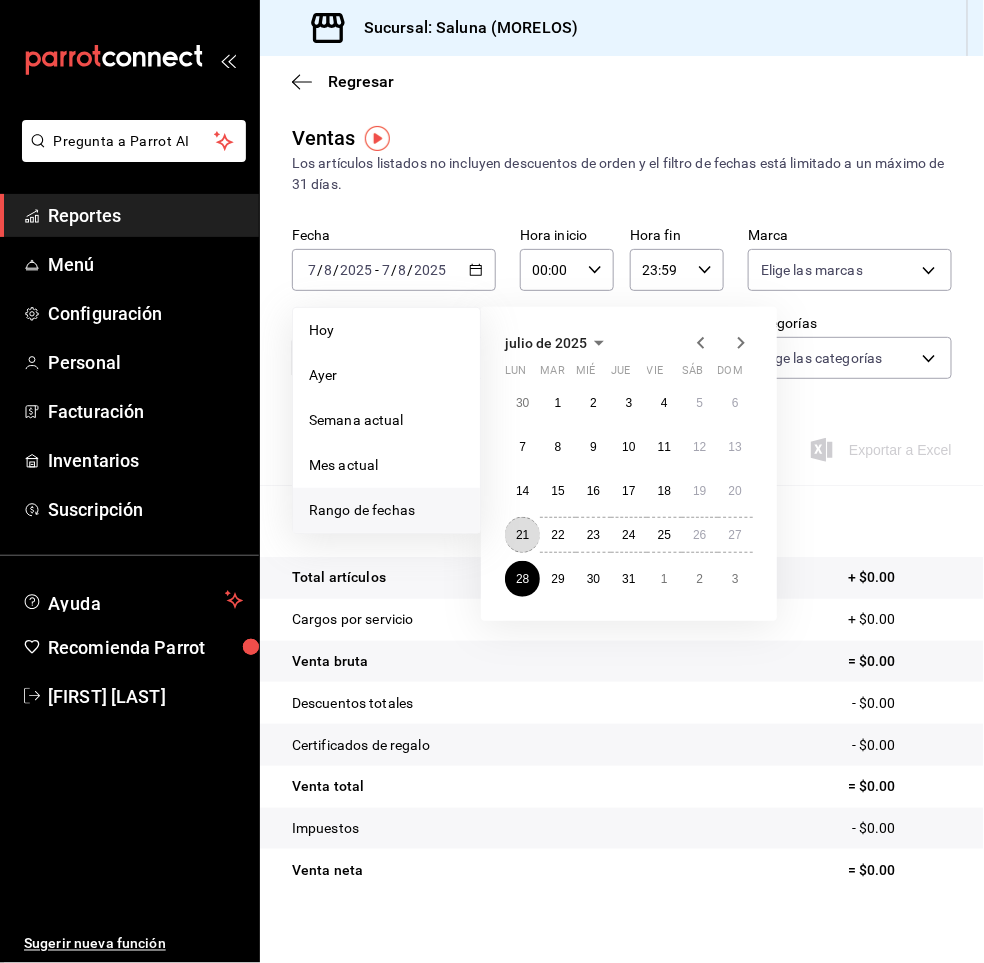 drag, startPoint x: 508, startPoint y: 531, endPoint x: 634, endPoint y: 533, distance: 126.01587 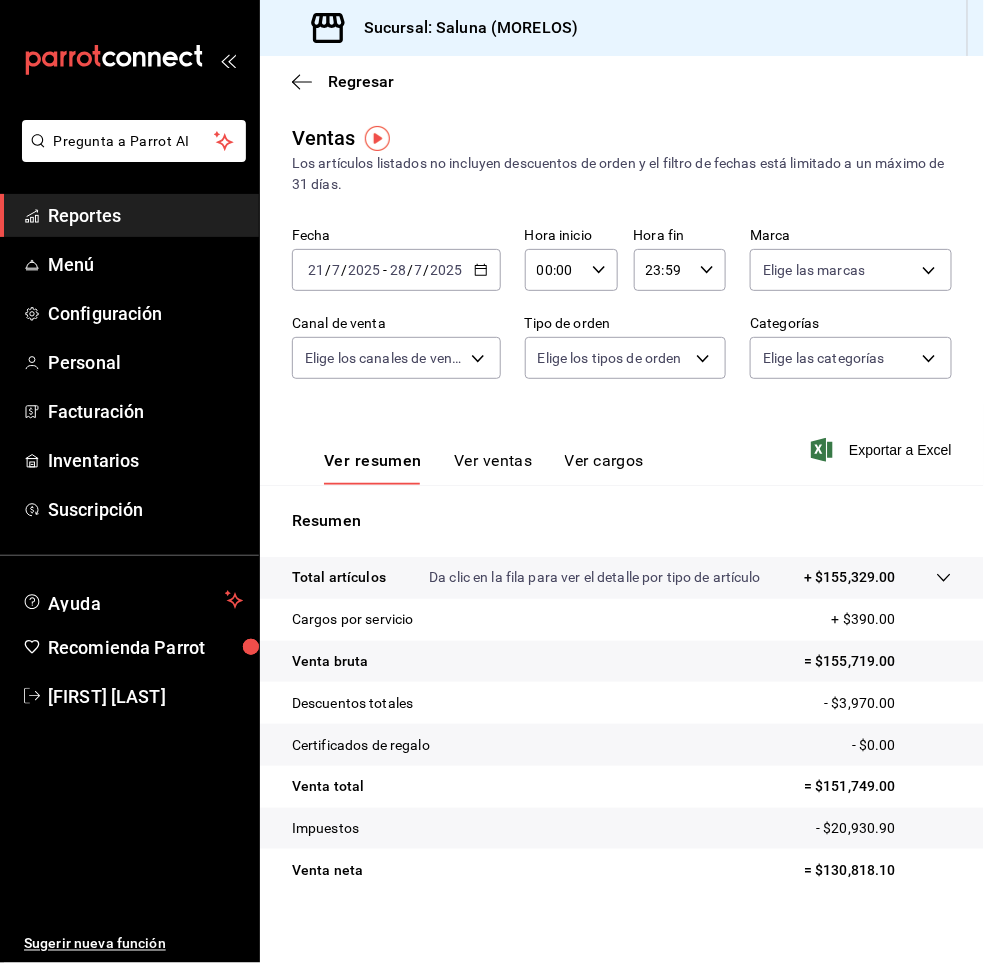 click on "2025" at bounding box center (447, 270) 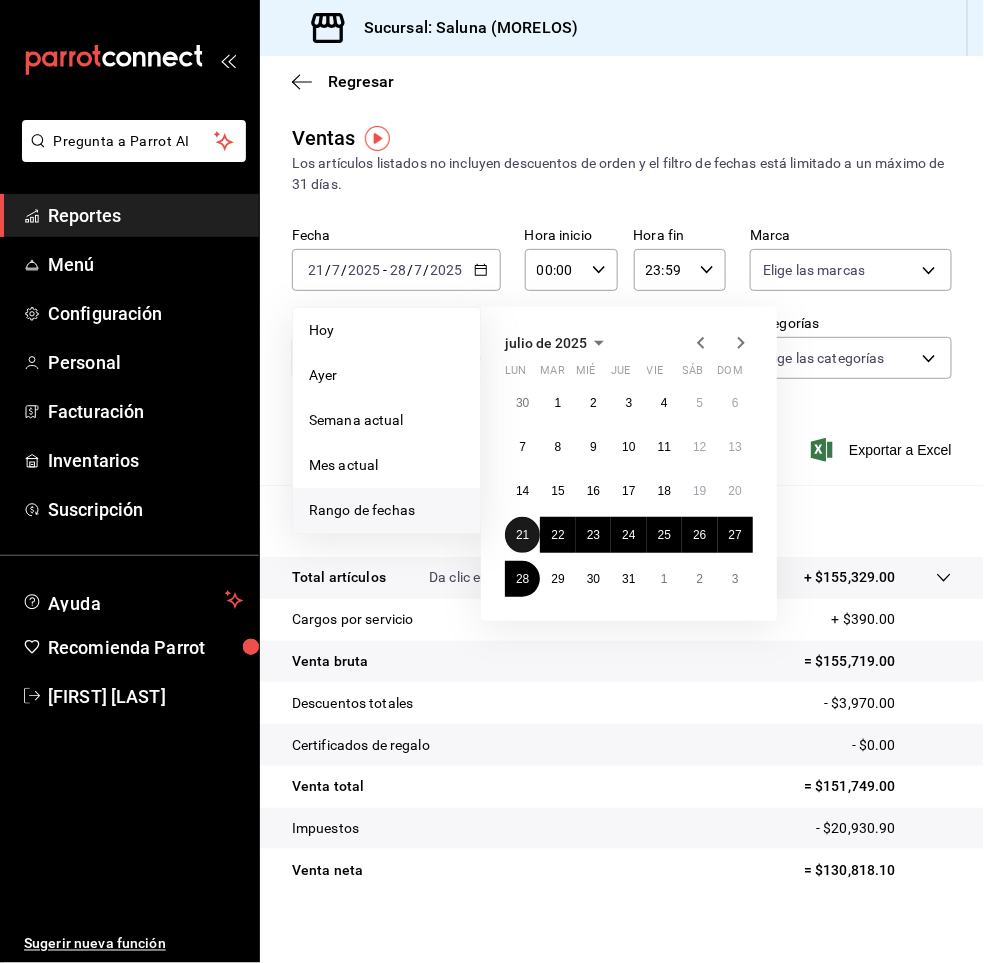 click on "21" at bounding box center (522, 535) 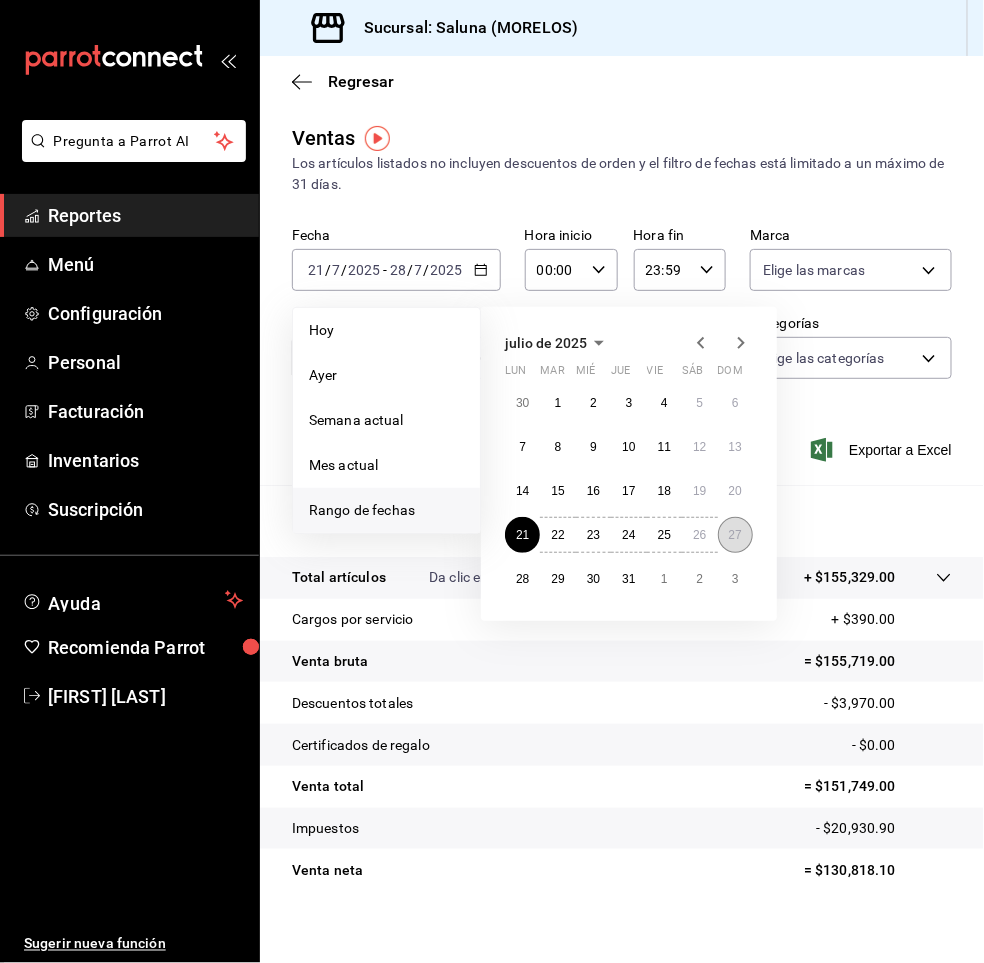 click on "27" at bounding box center [735, 535] 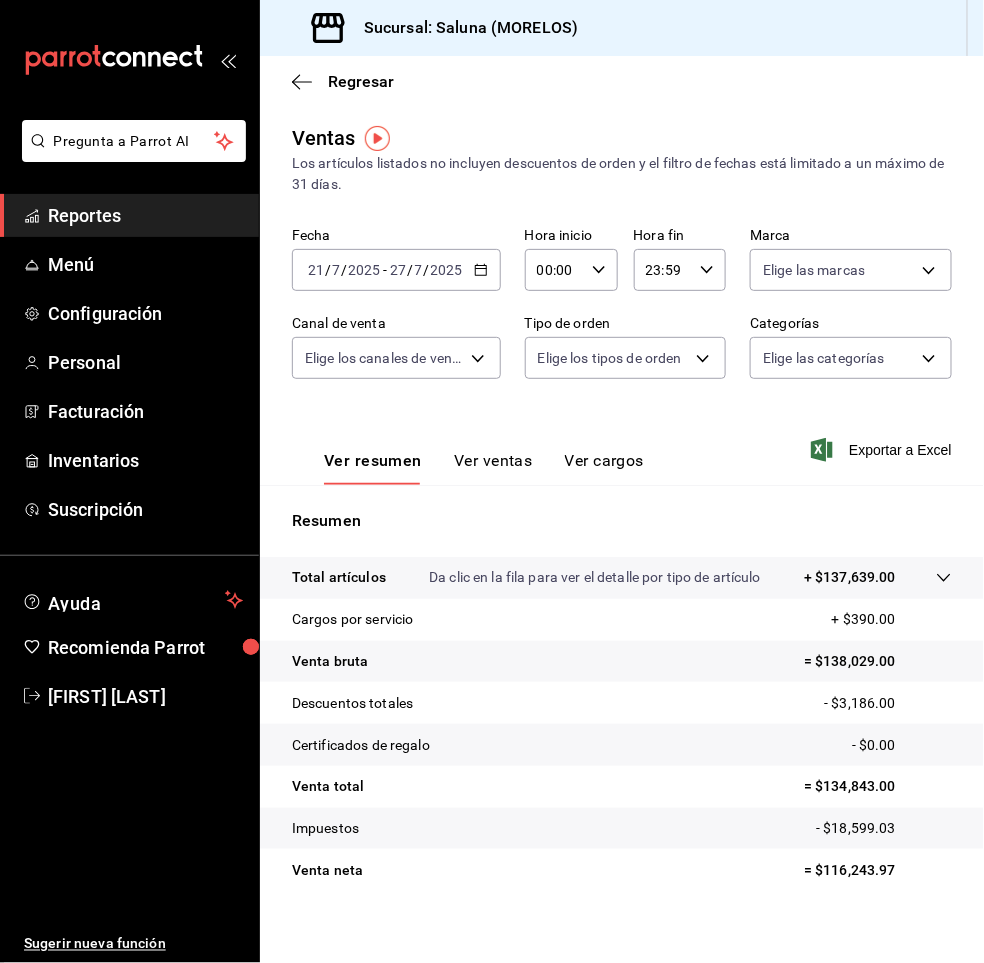 click on "2025-07-21 21 / 7 / 2025 - 2025-07-27 27 / 7 / 2025" at bounding box center (396, 270) 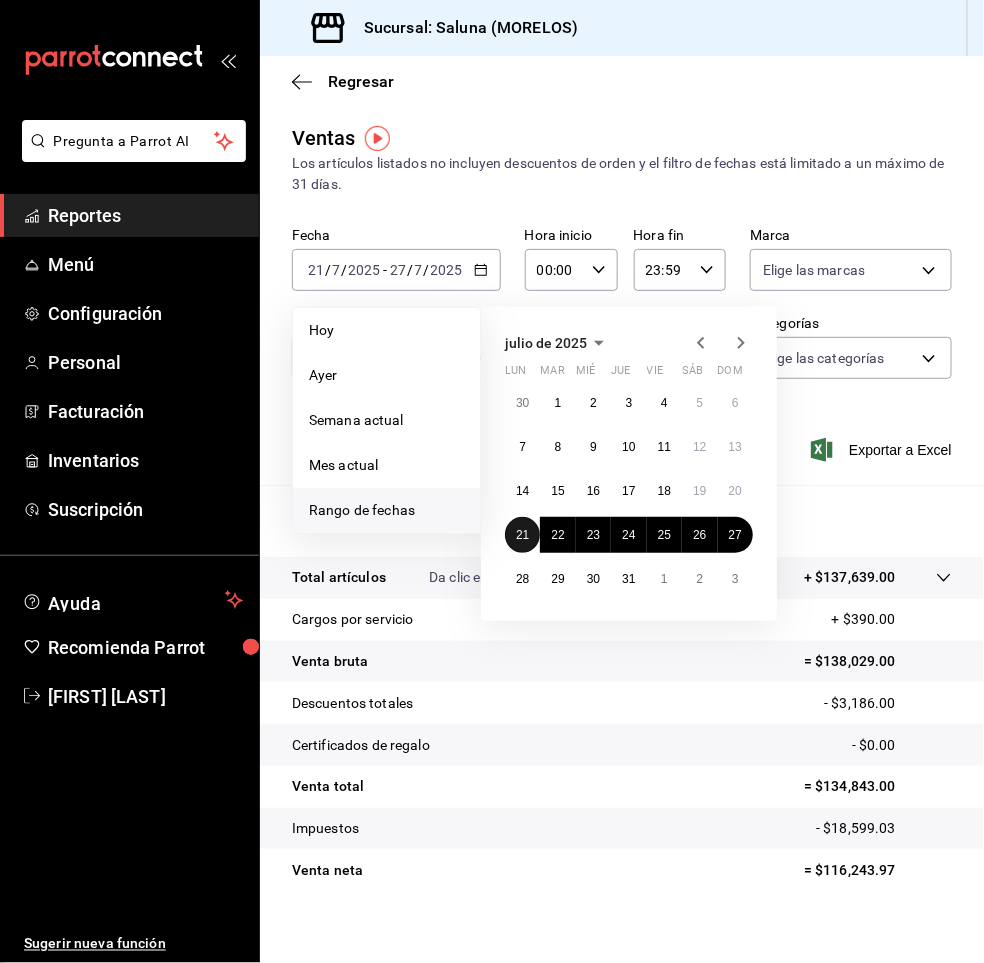click on "21" at bounding box center (522, 535) 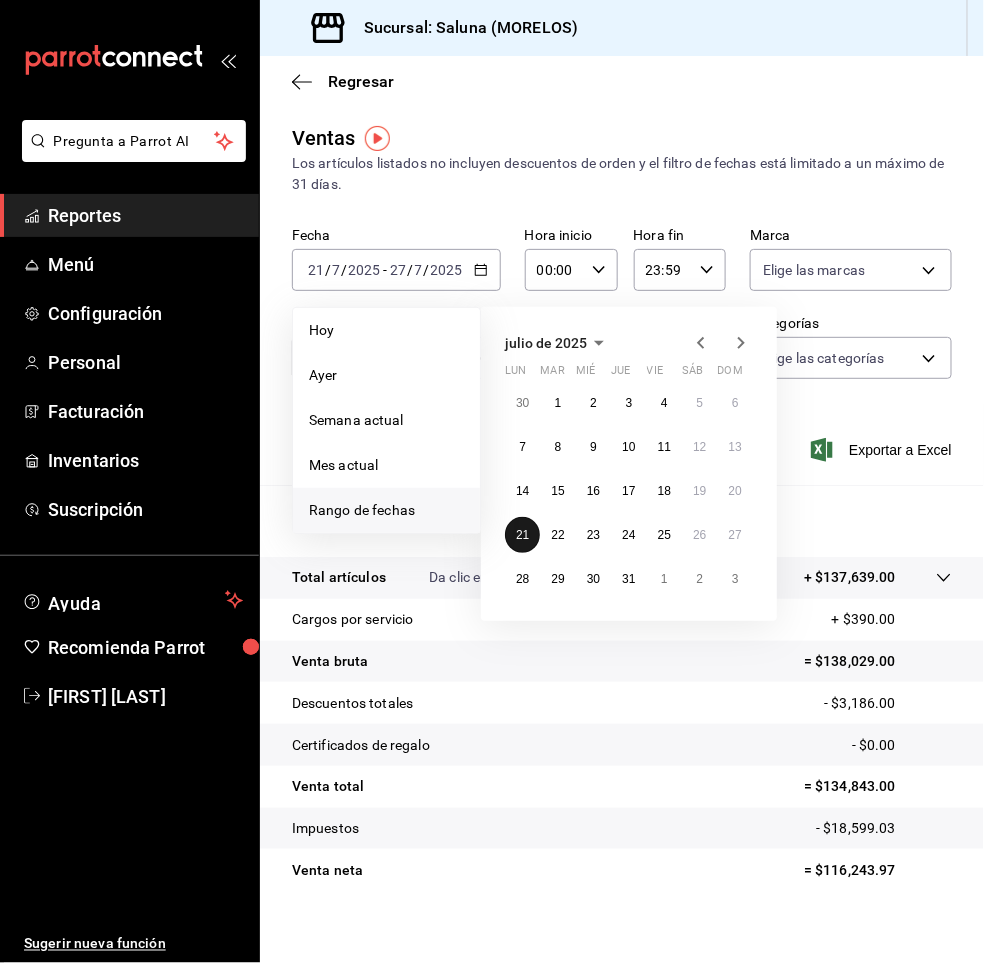 click on "21" at bounding box center (522, 535) 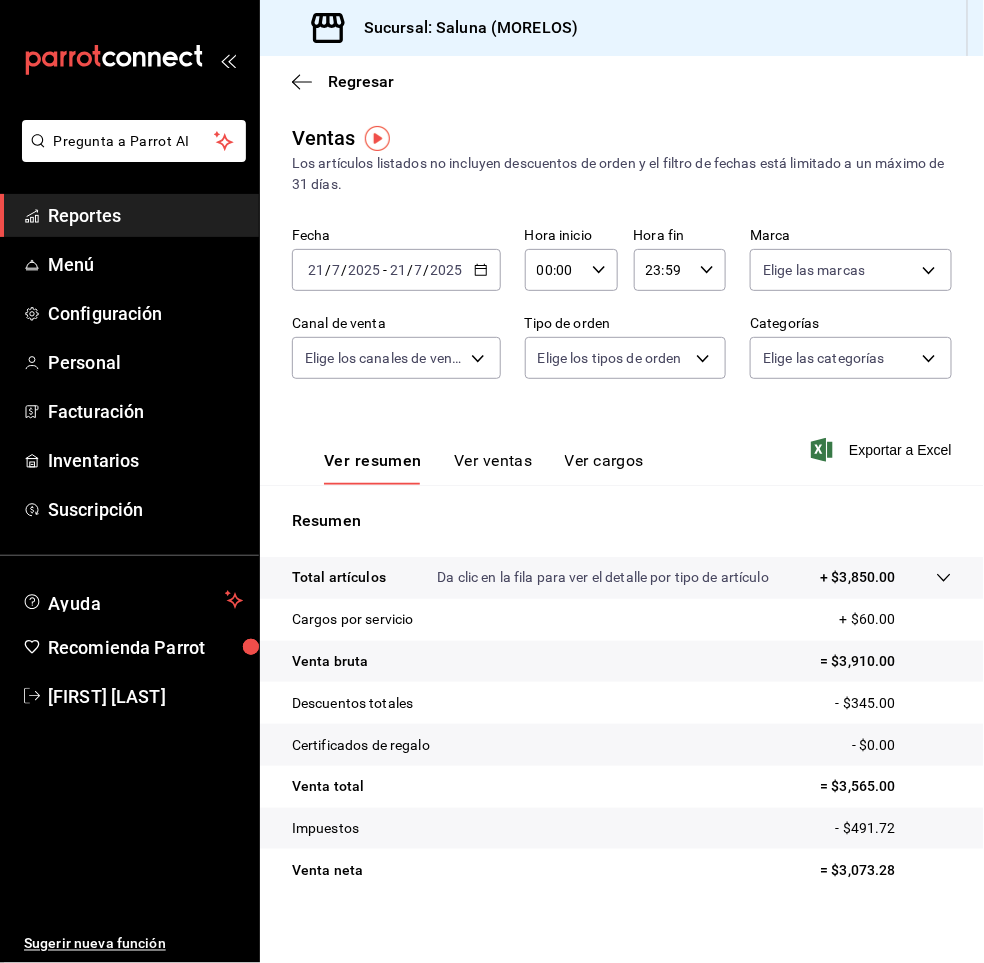 click on "2025" at bounding box center [447, 270] 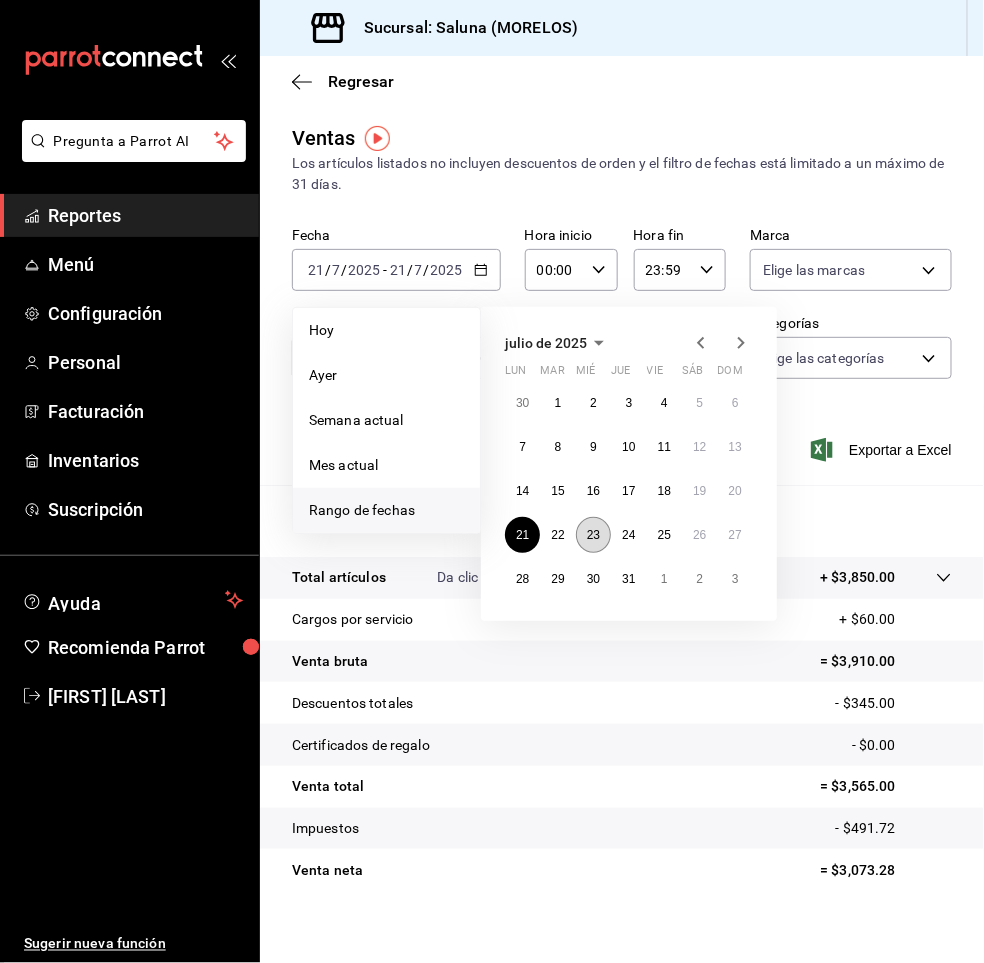 click on "23" at bounding box center (593, 535) 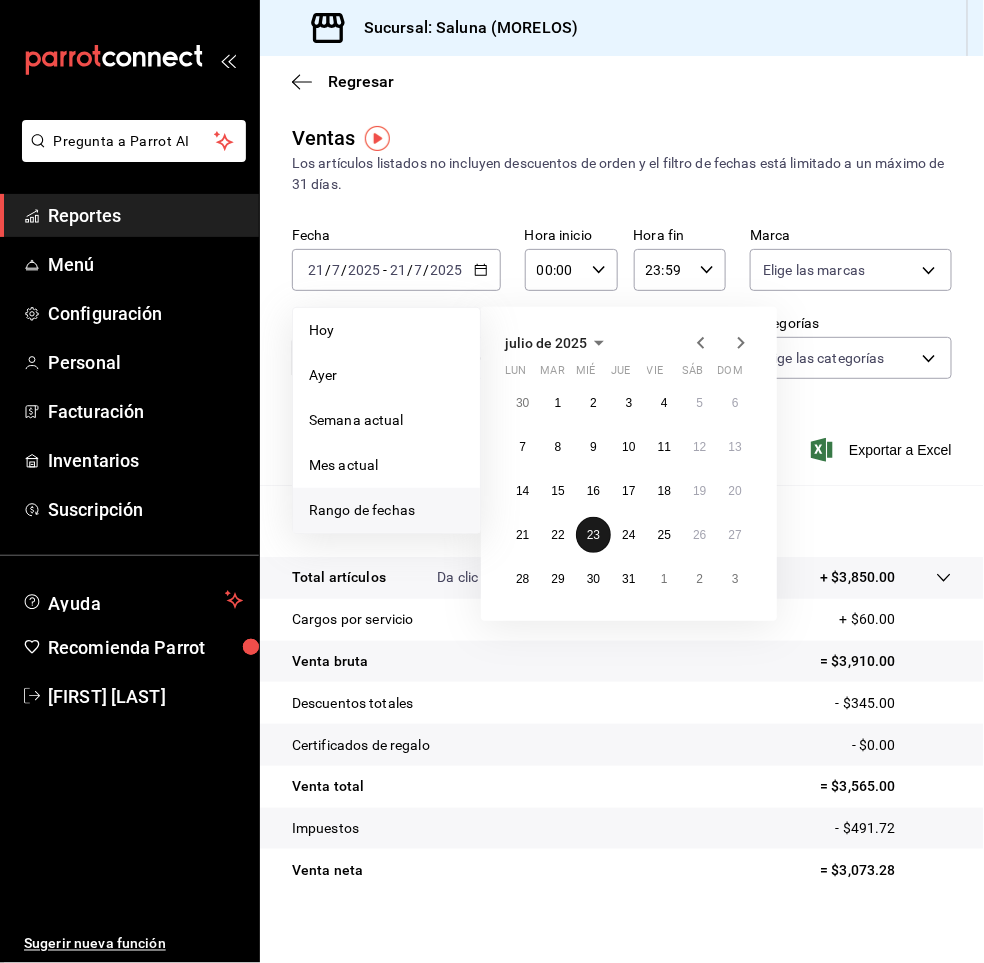 click on "23" at bounding box center [593, 535] 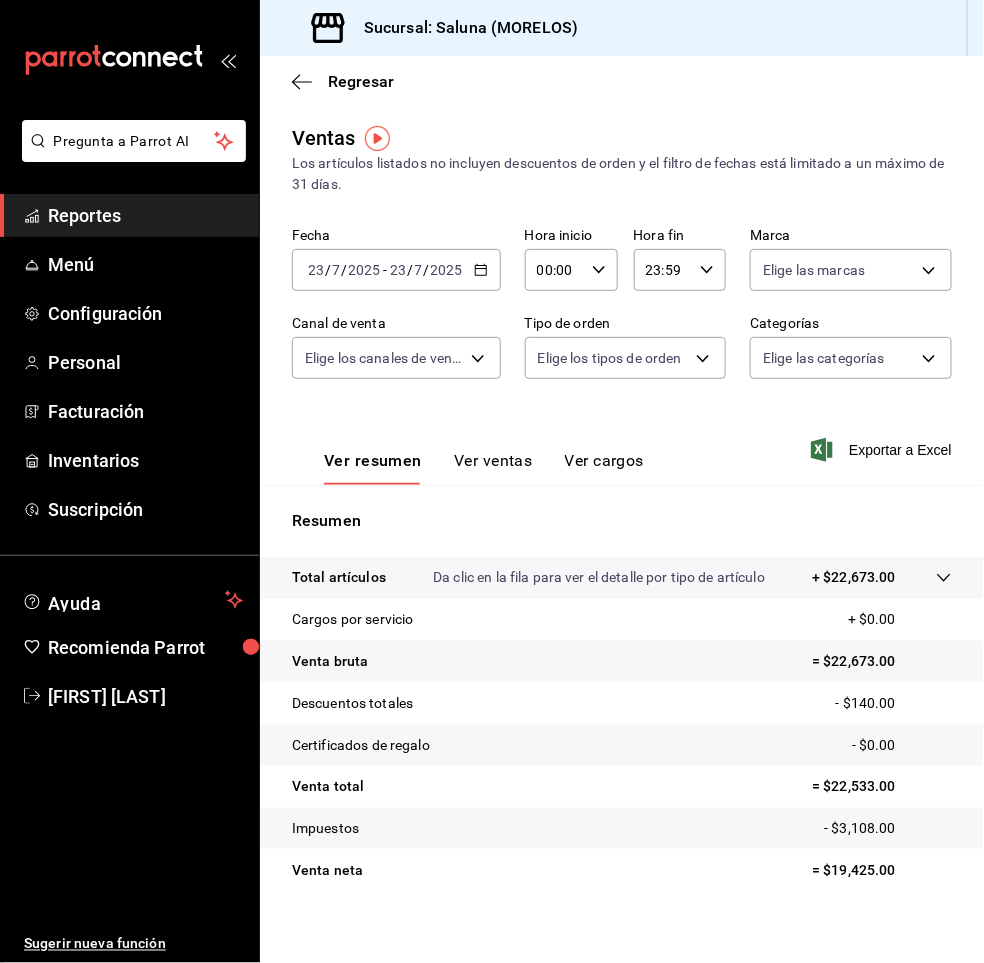 click on "2025-07-23 23 / 7 / 2025 - 2025-07-23 23 / 7 / 2025" at bounding box center [396, 270] 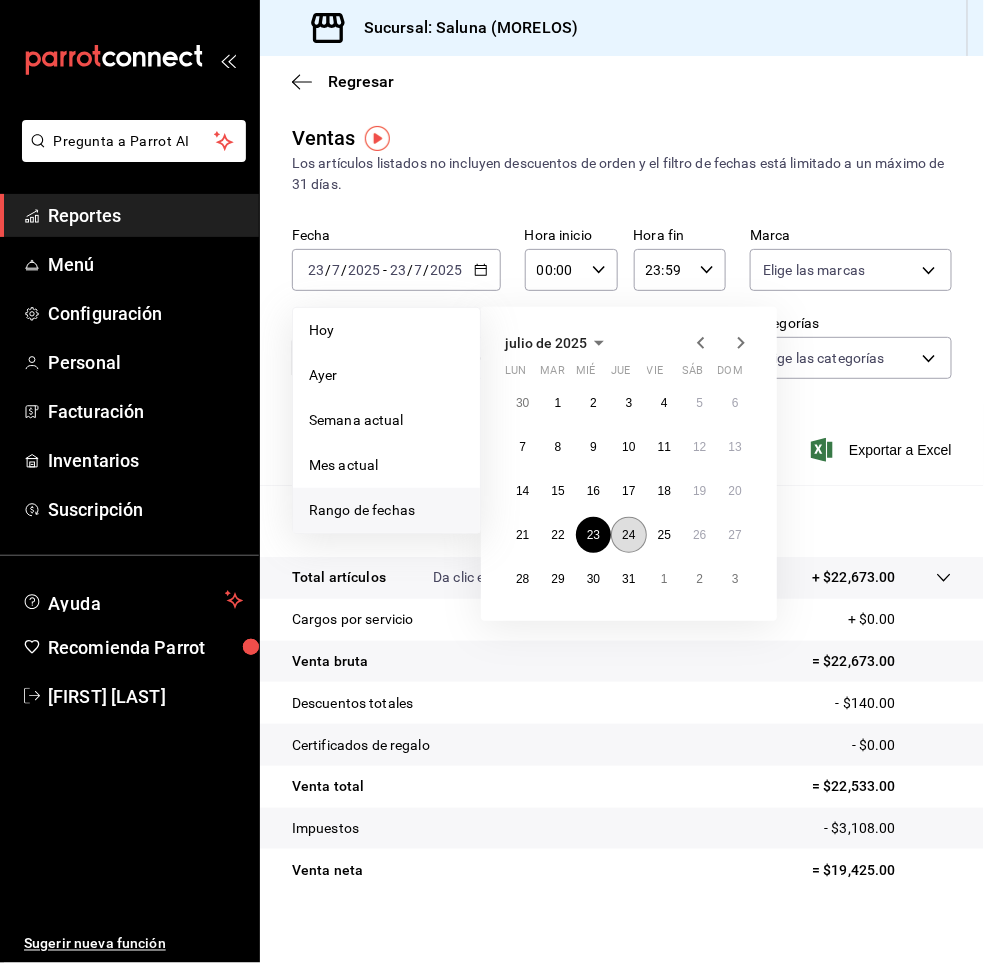 click on "24" at bounding box center [628, 535] 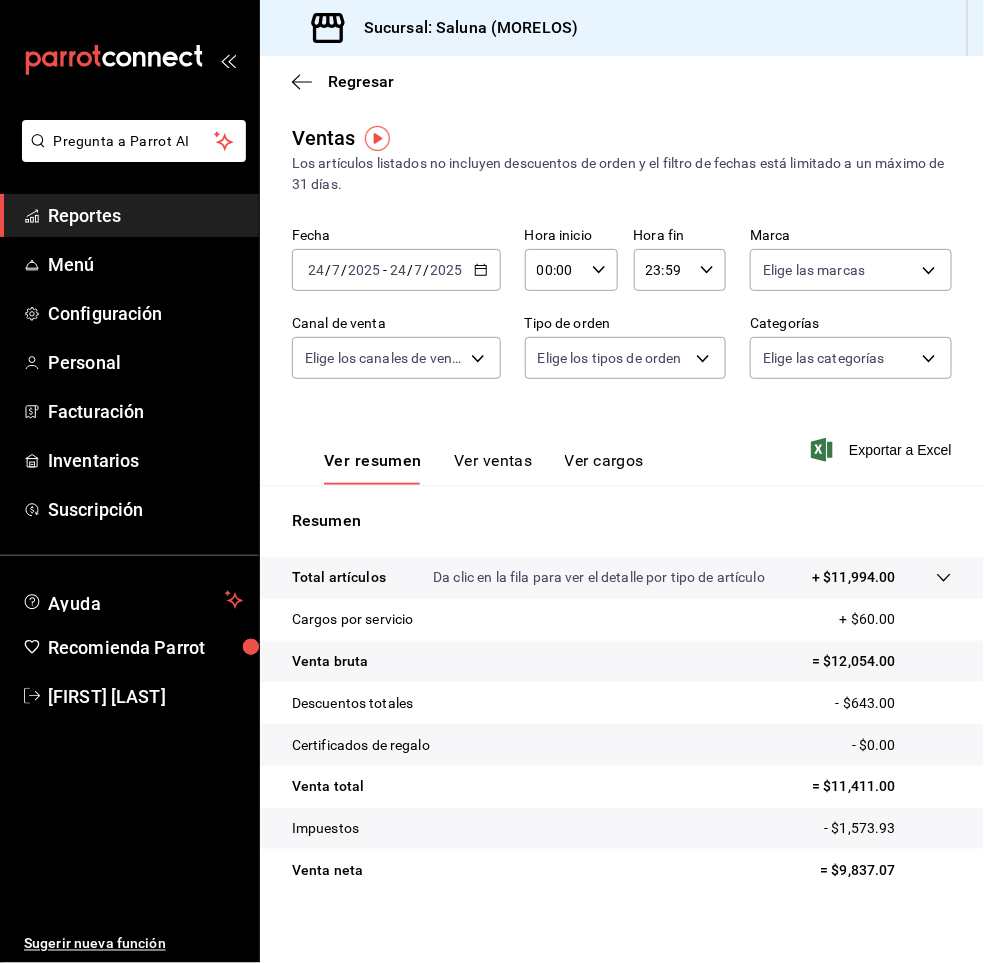 click on "[DATE] [DATE] - [DATE] [DATE]" at bounding box center (396, 270) 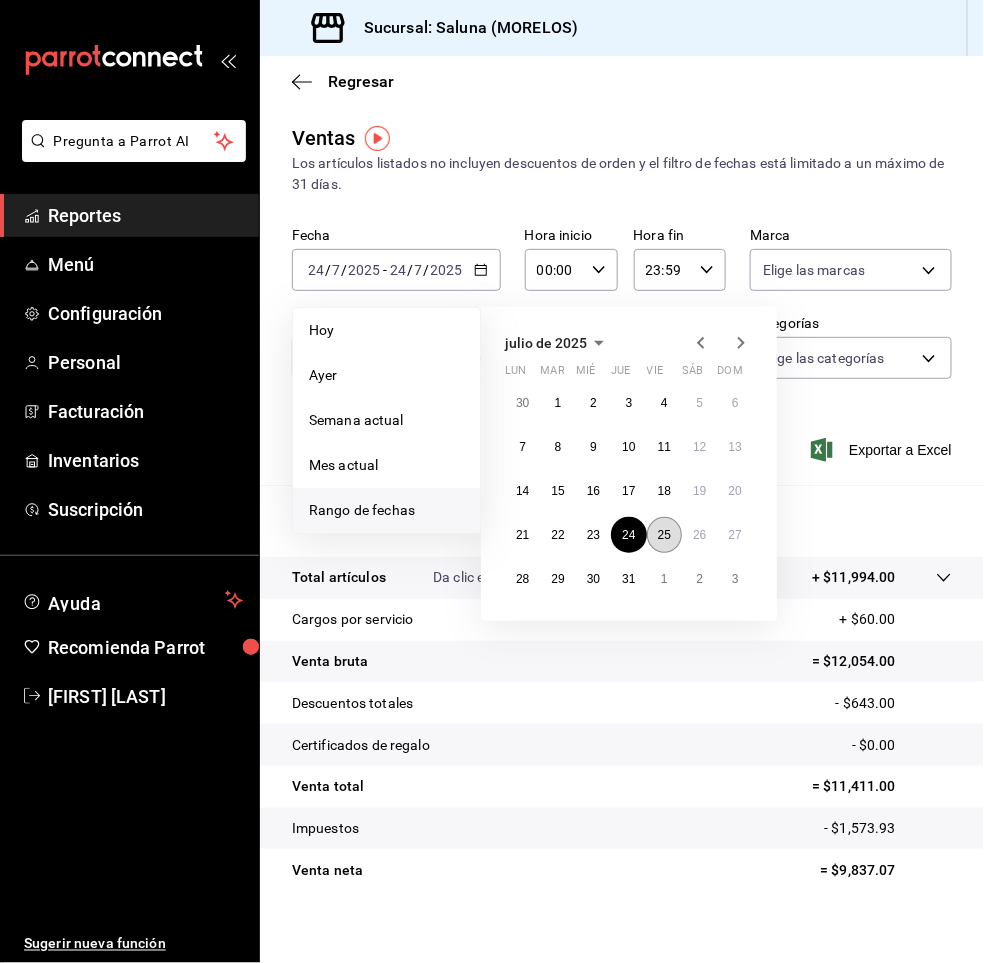 click on "25" at bounding box center [664, 535] 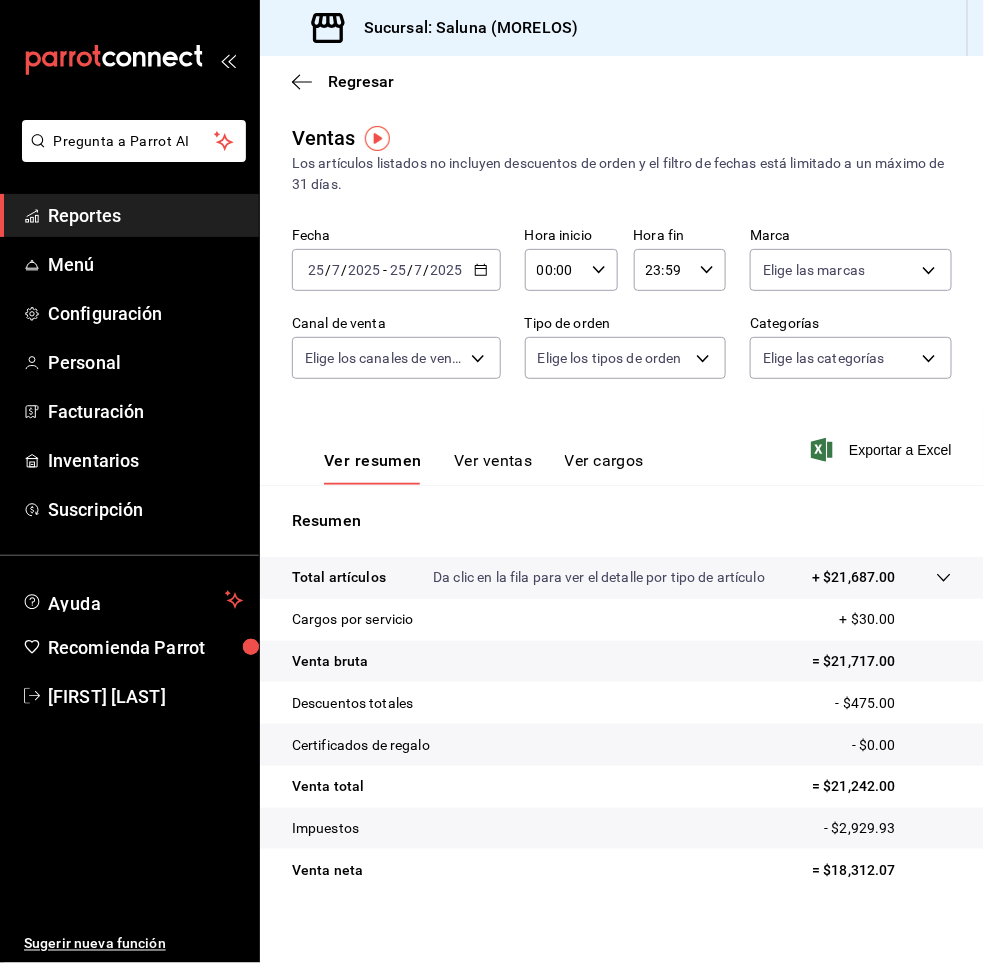 click on "2025-07-25 25 / 7 / 2025 - 2025-07-25 25 / 7 / 2025" at bounding box center [396, 270] 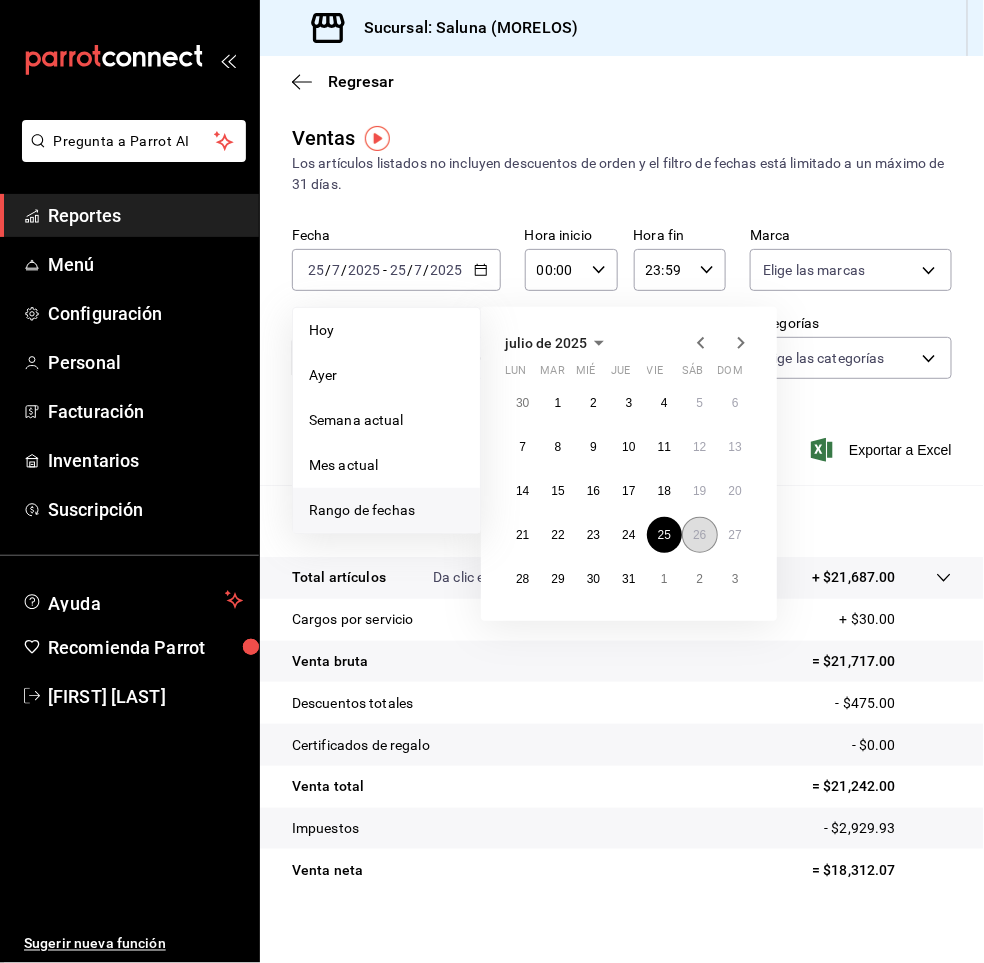 click on "26" at bounding box center (699, 535) 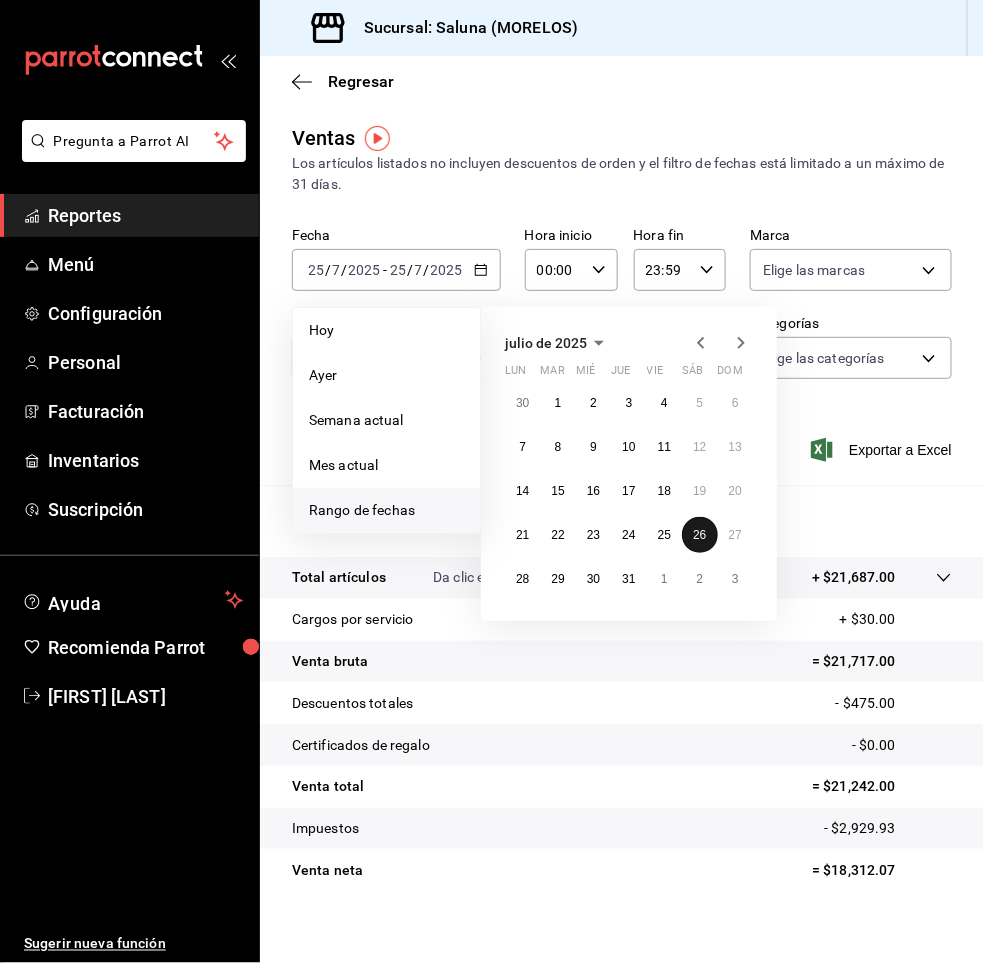 click on "26" at bounding box center (699, 535) 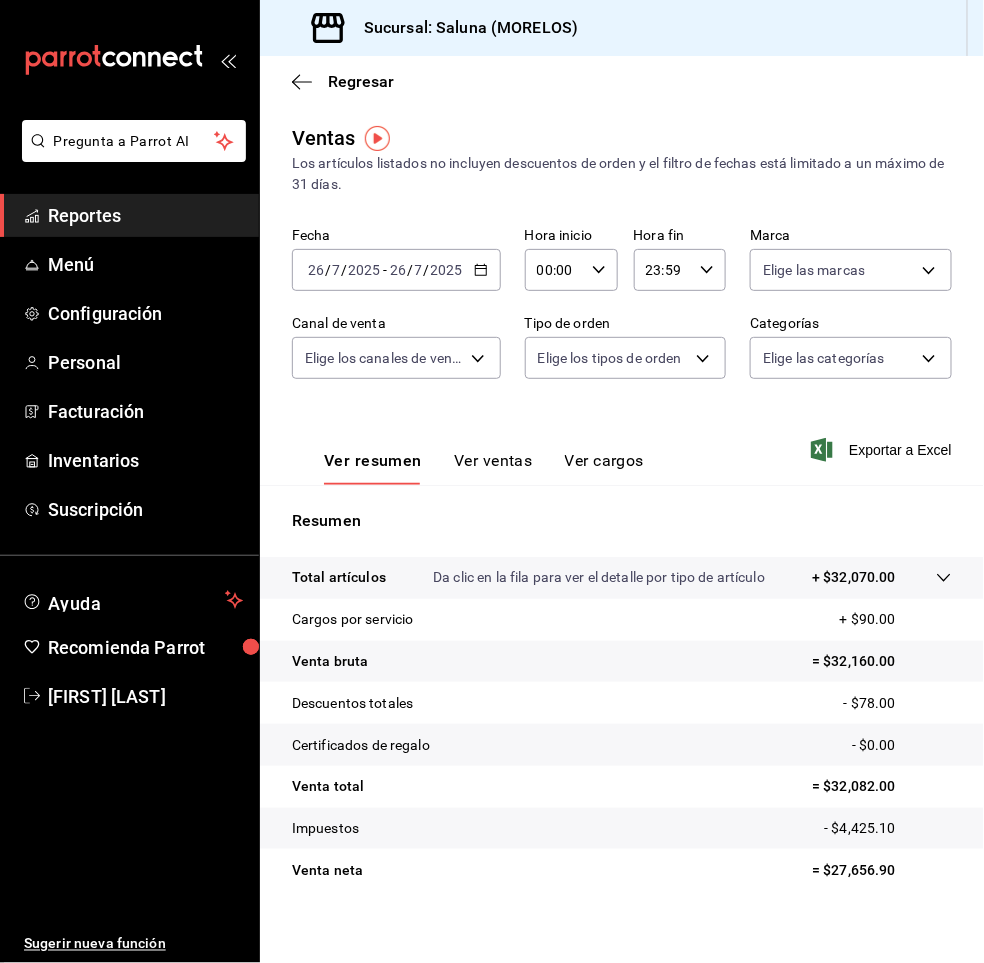 click on "2025-07-26 26 / 7 / 2025 - 2025-07-26 26 / 7 / 2025" at bounding box center (396, 270) 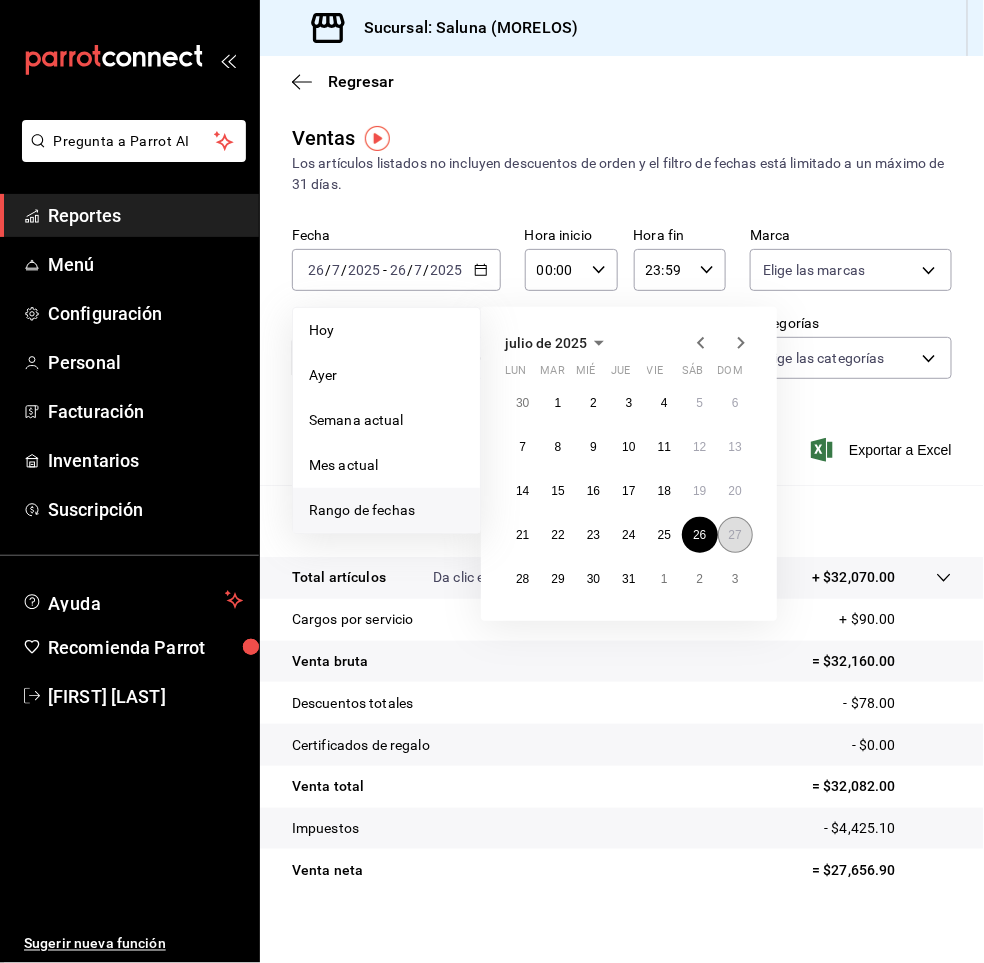 click on "27" at bounding box center [735, 535] 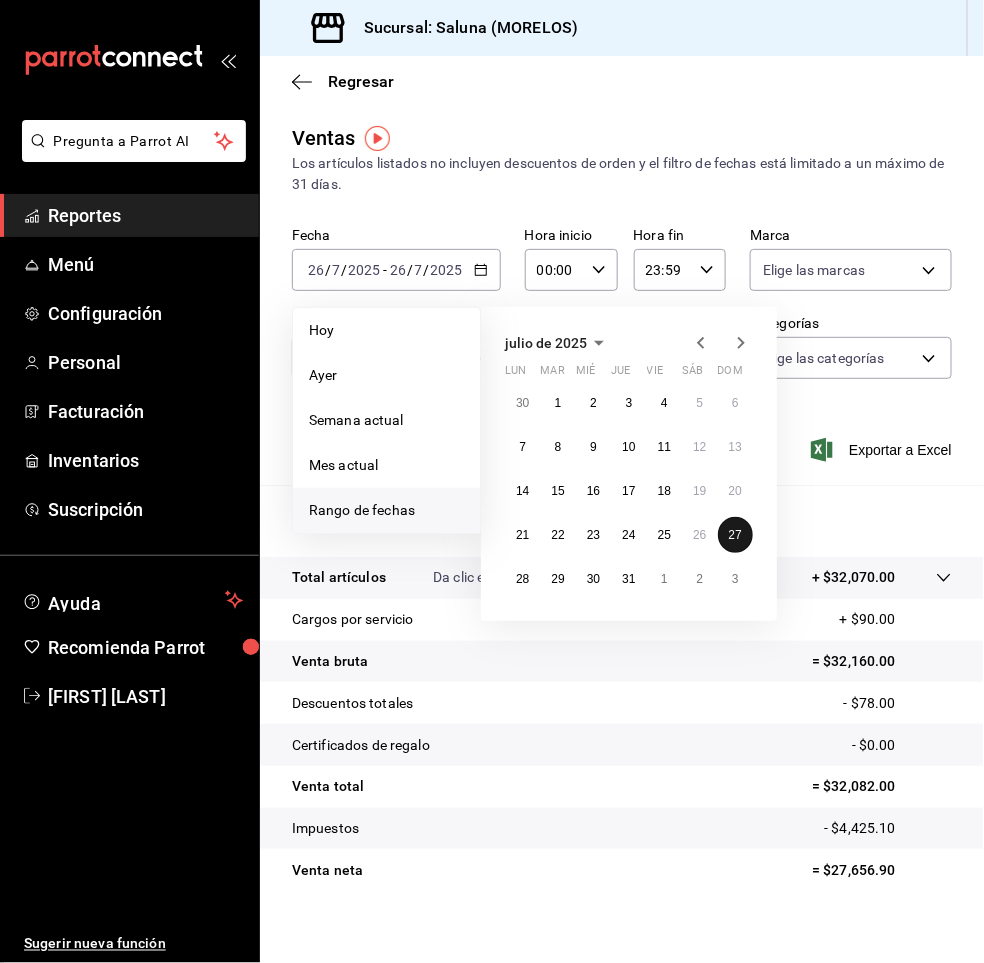 click on "27" at bounding box center [735, 535] 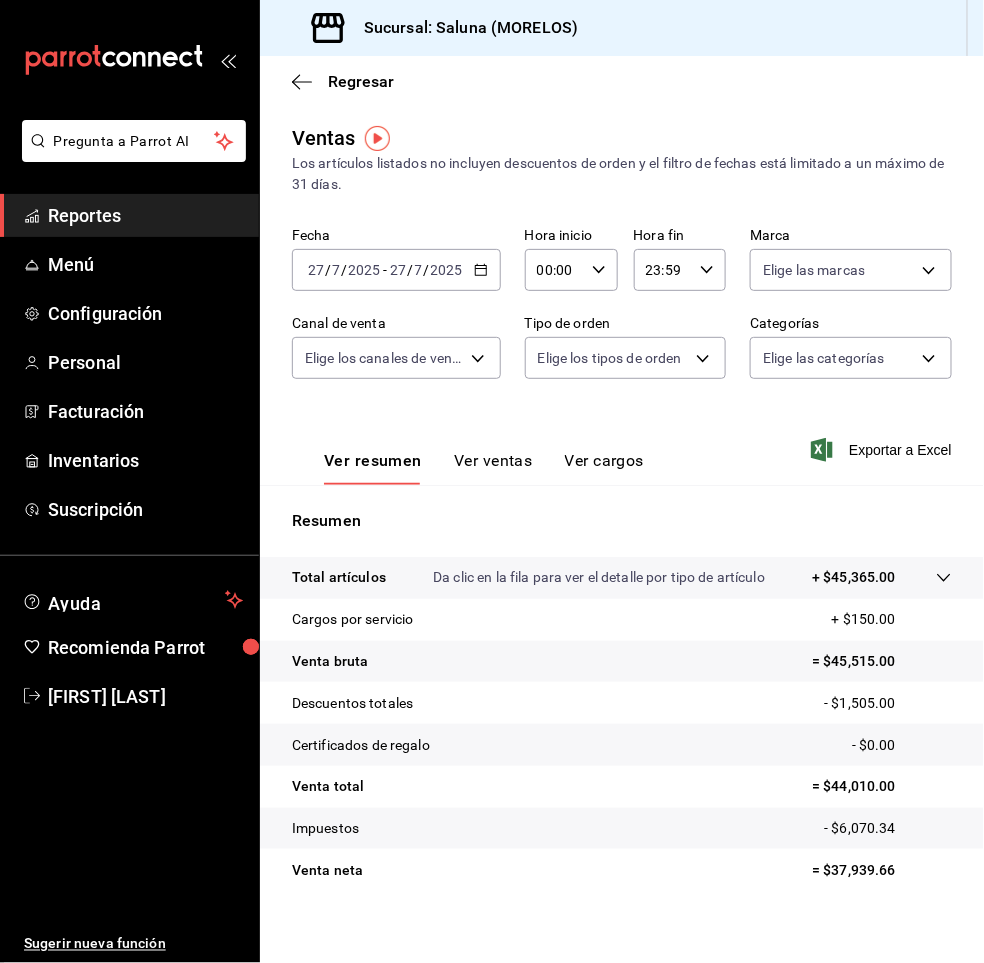 click on "2025-07-27 27 / 7 / 2025 - 2025-07-27 27 / 7 / 2025" at bounding box center [396, 270] 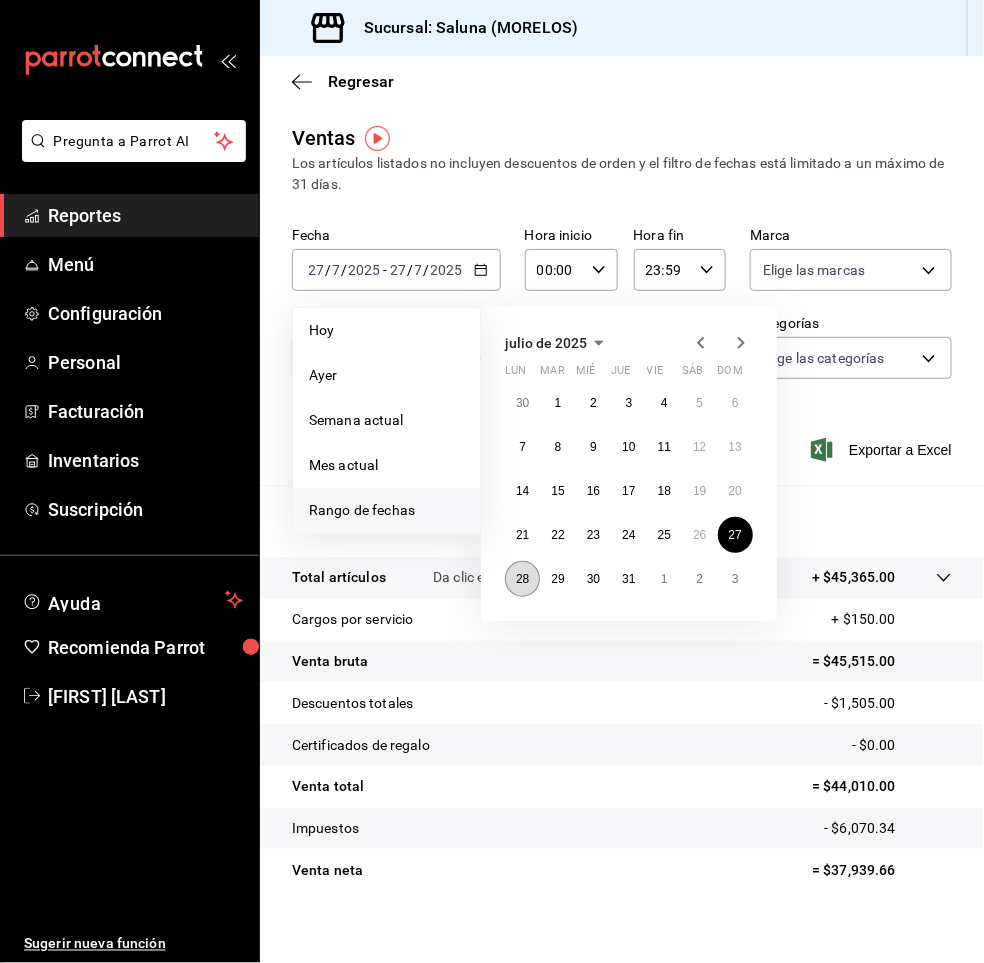 click on "28" at bounding box center (522, 579) 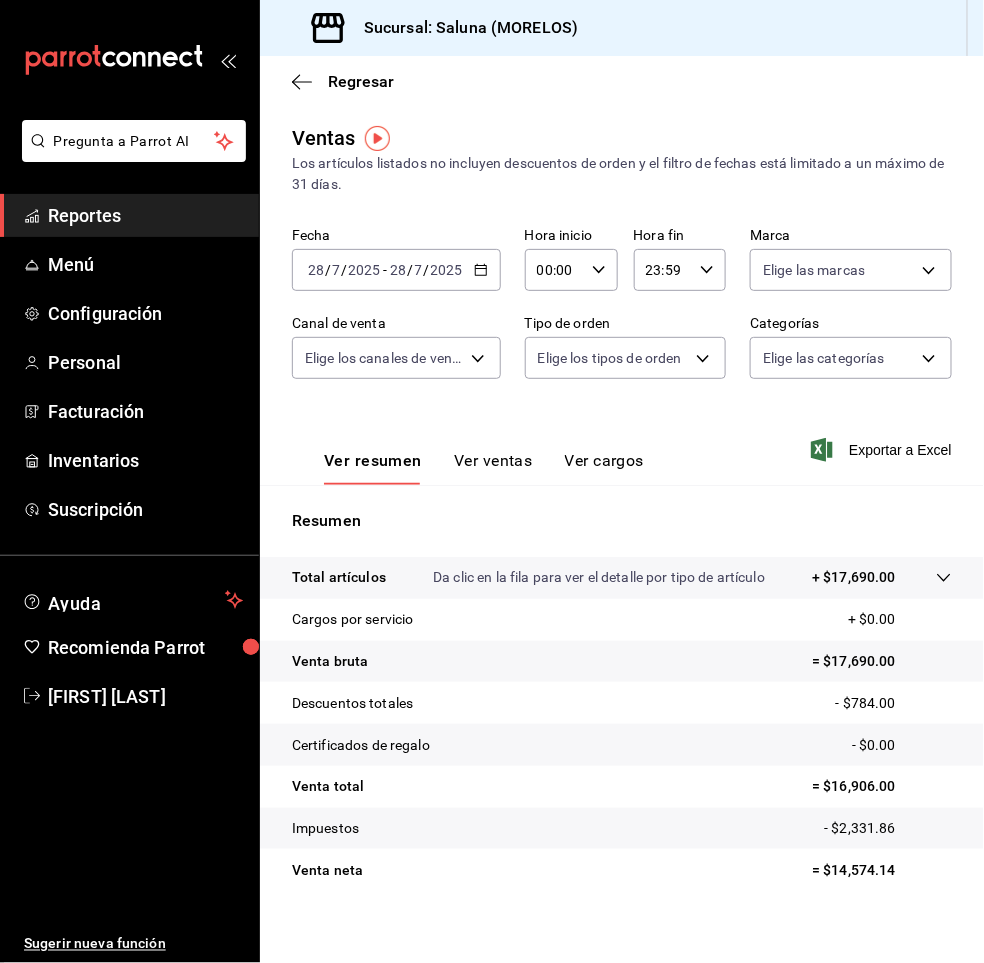 click on "/" at bounding box center (410, 270) 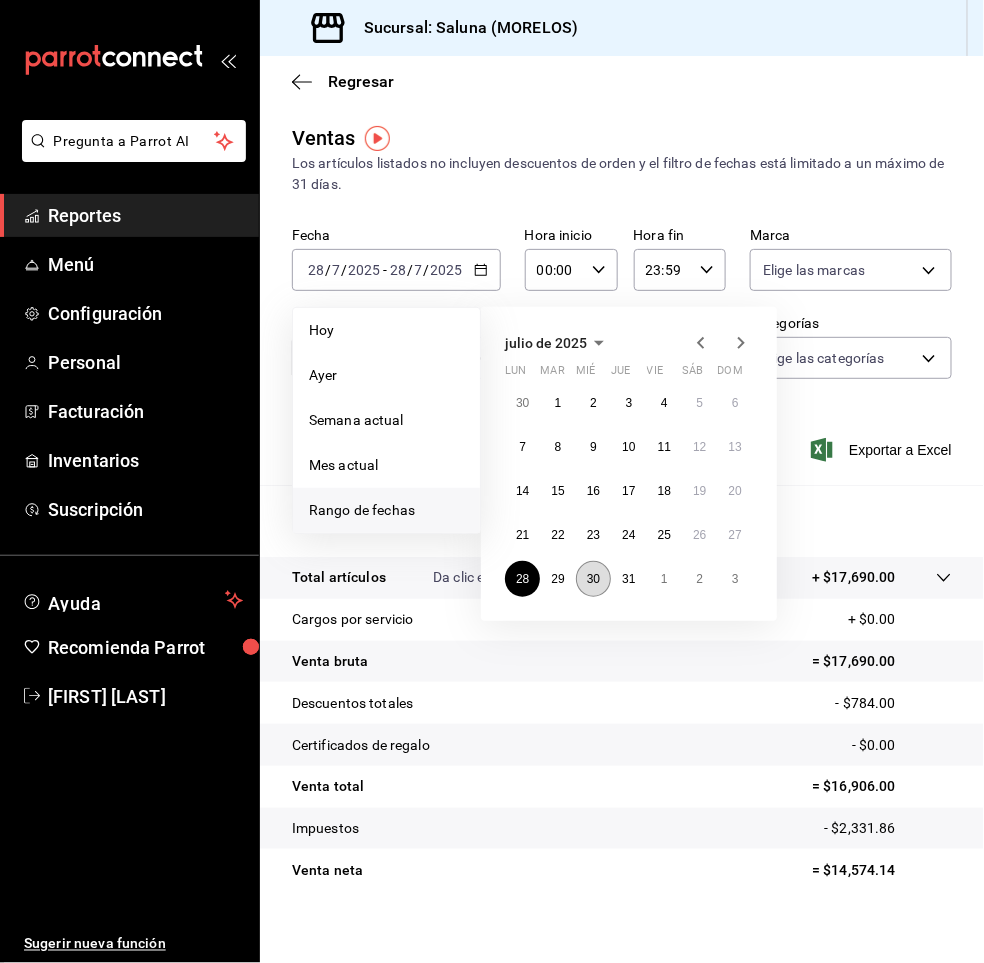 click on "30" at bounding box center (593, 579) 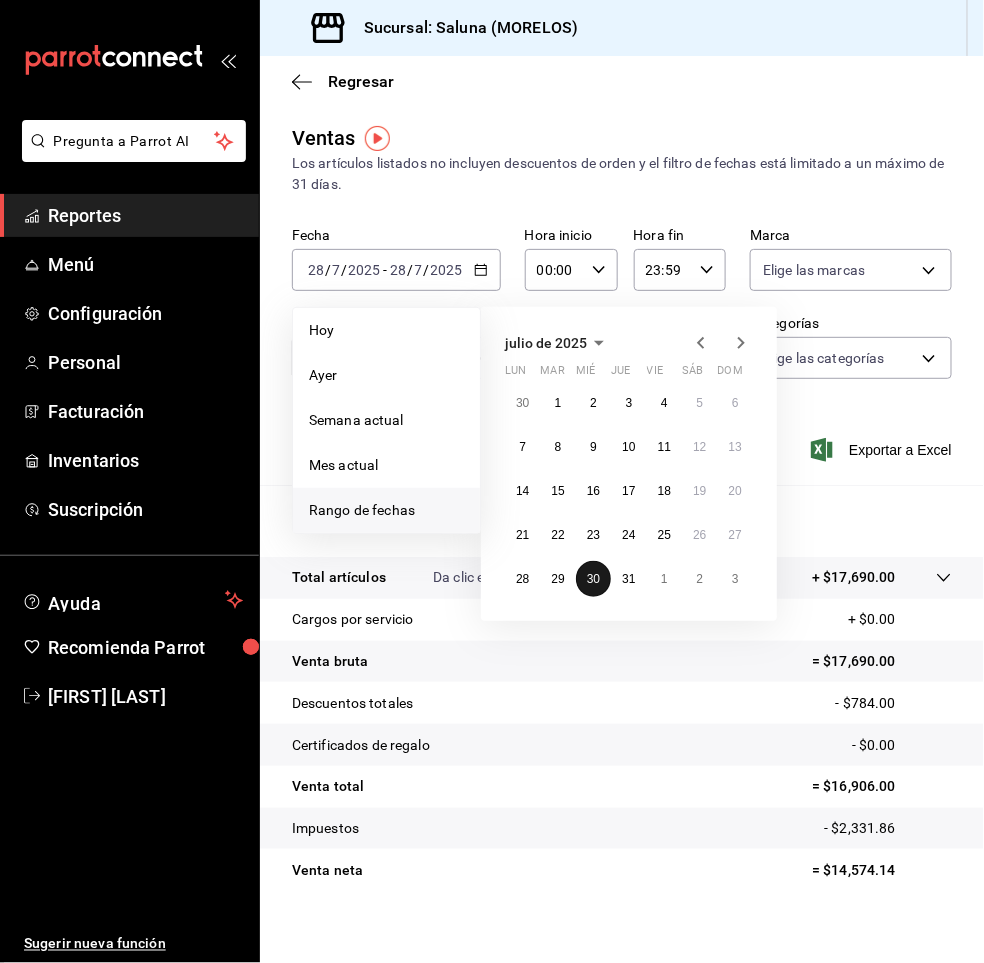 click on "30" at bounding box center [593, 579] 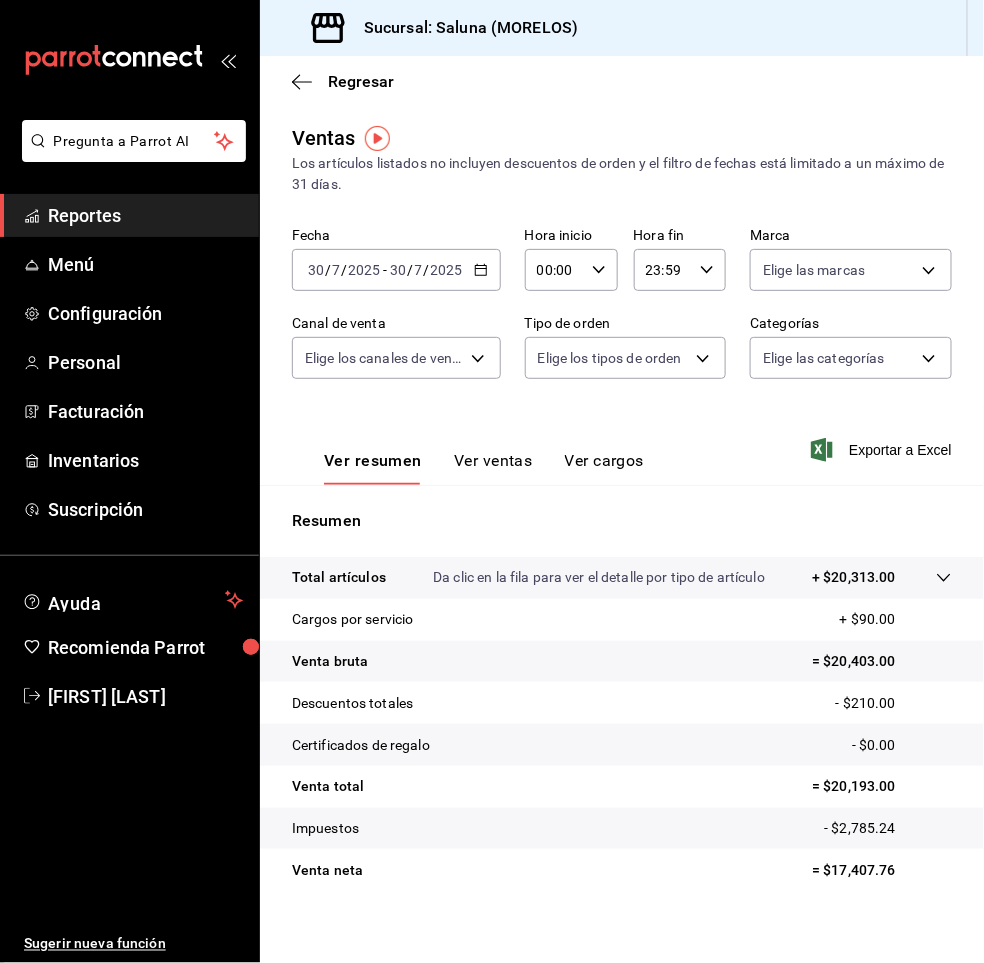 click on "2025-07-30 30 / 7 / 2025 - 2025-07-30 30 / 7 / 2025" at bounding box center [396, 270] 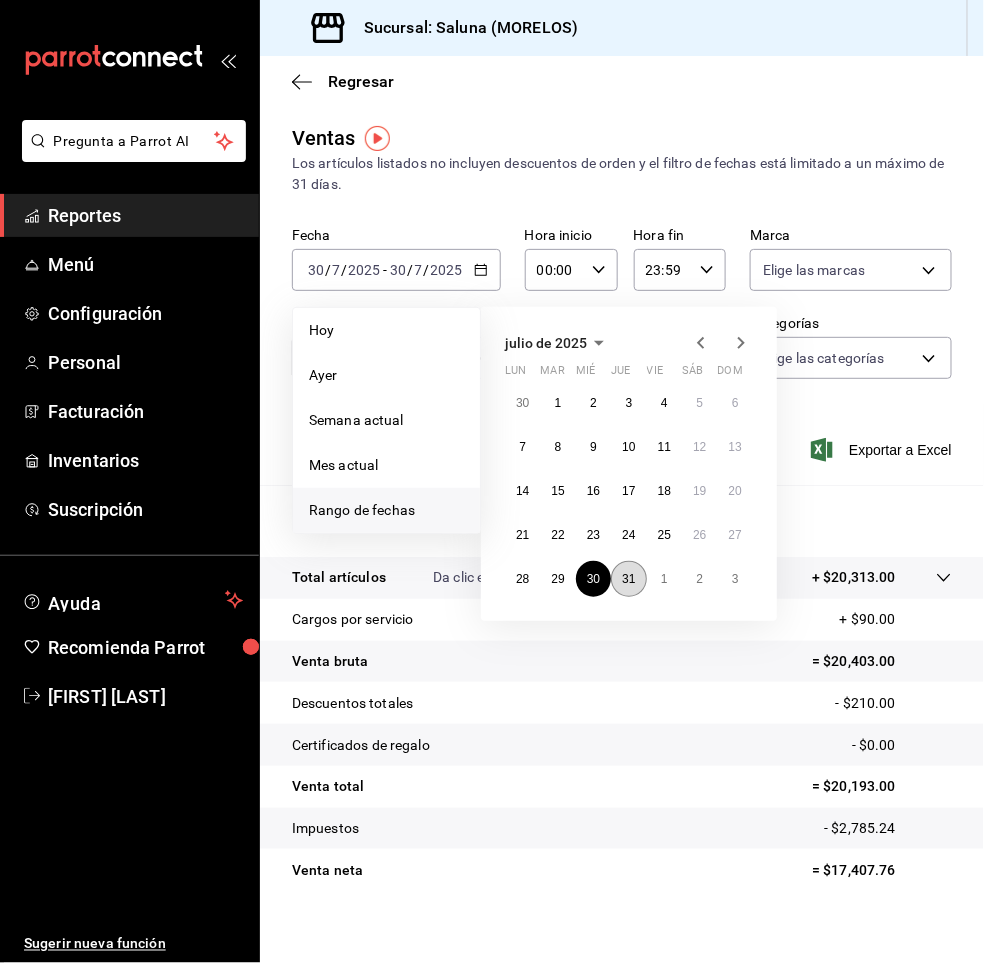 click on "31" at bounding box center [628, 579] 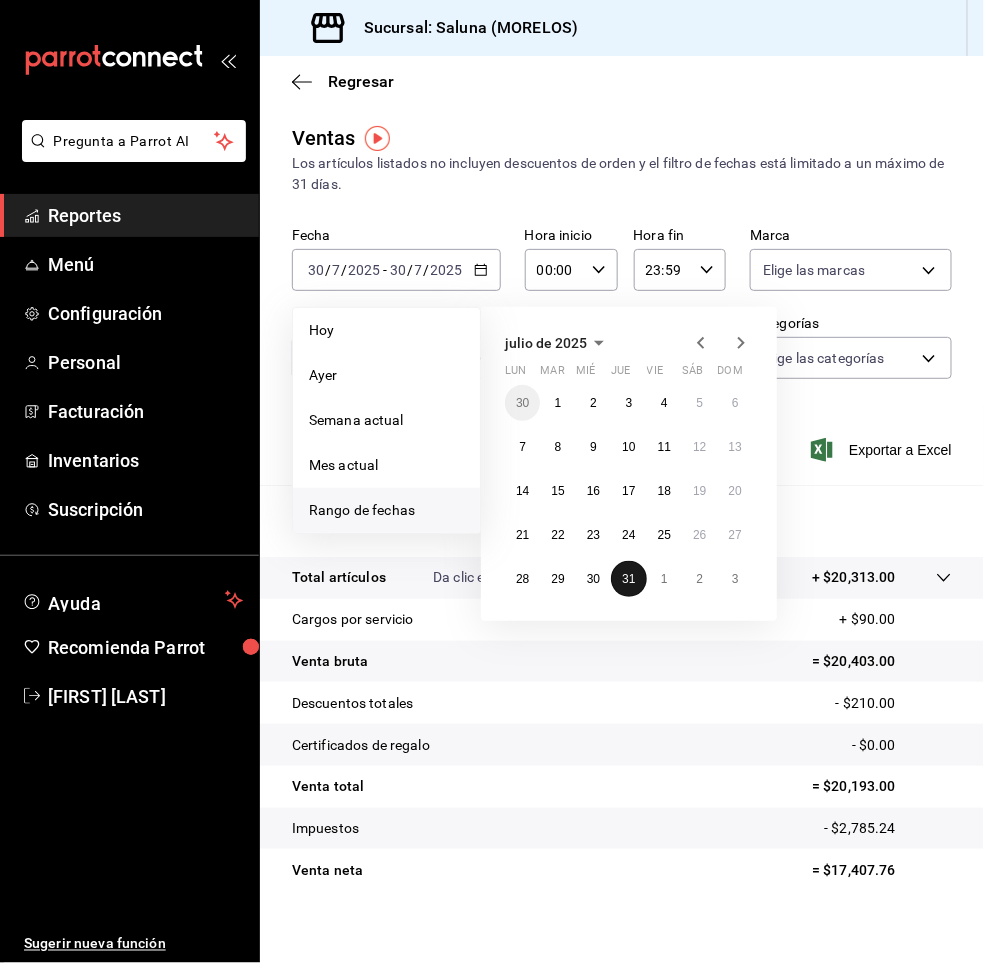 click on "31" at bounding box center (628, 579) 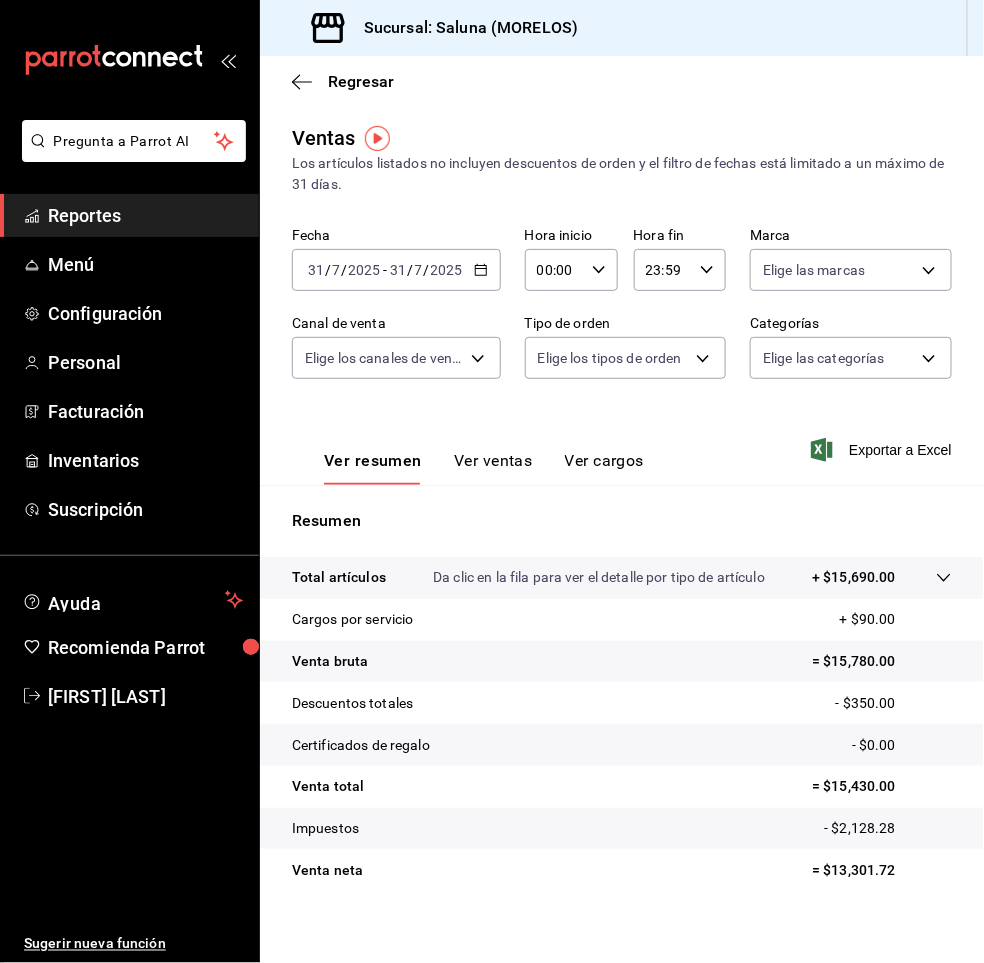 click on "2025" at bounding box center [447, 270] 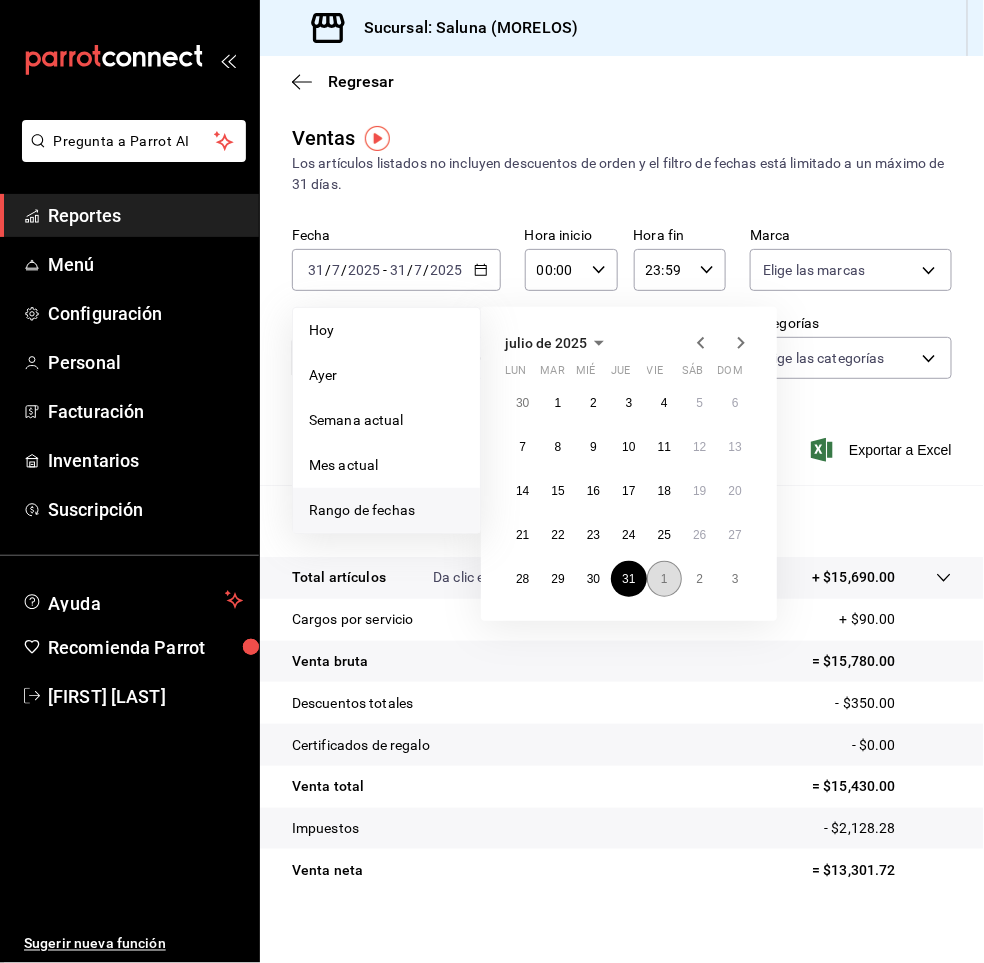 click on "1" at bounding box center [664, 579] 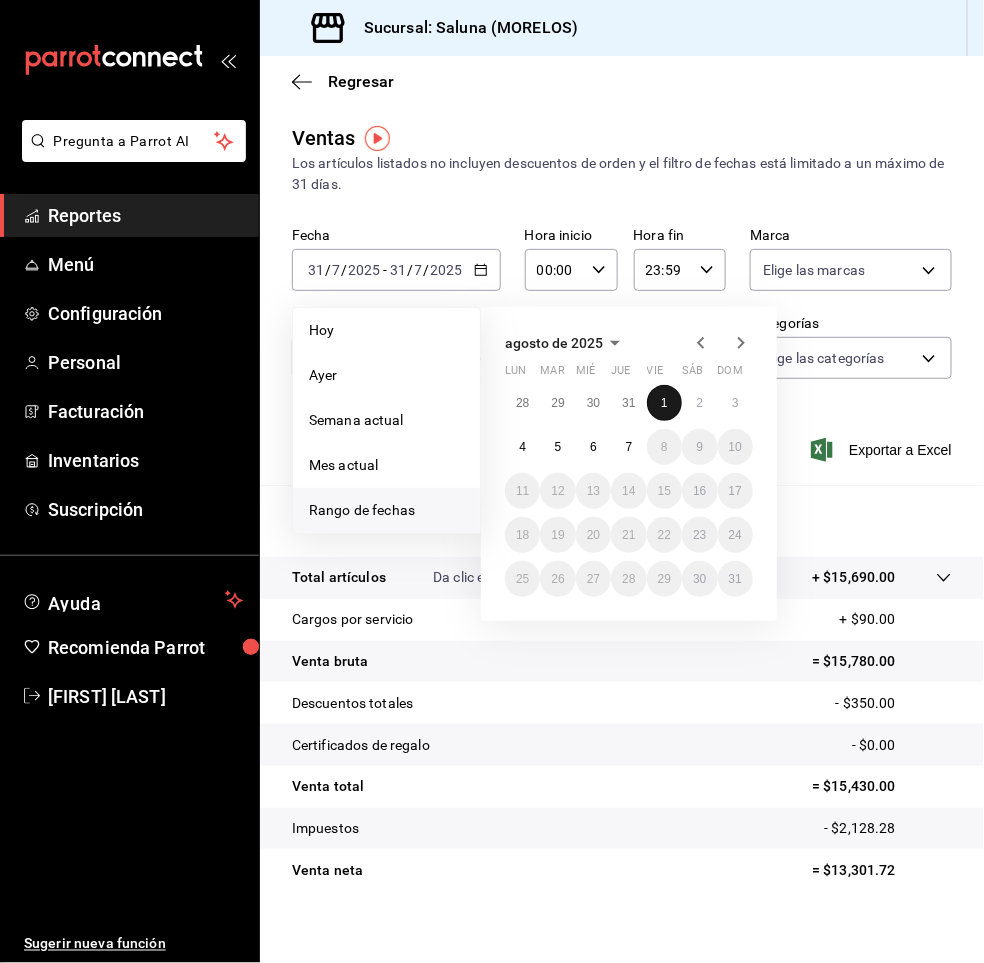 click on "1" at bounding box center [664, 403] 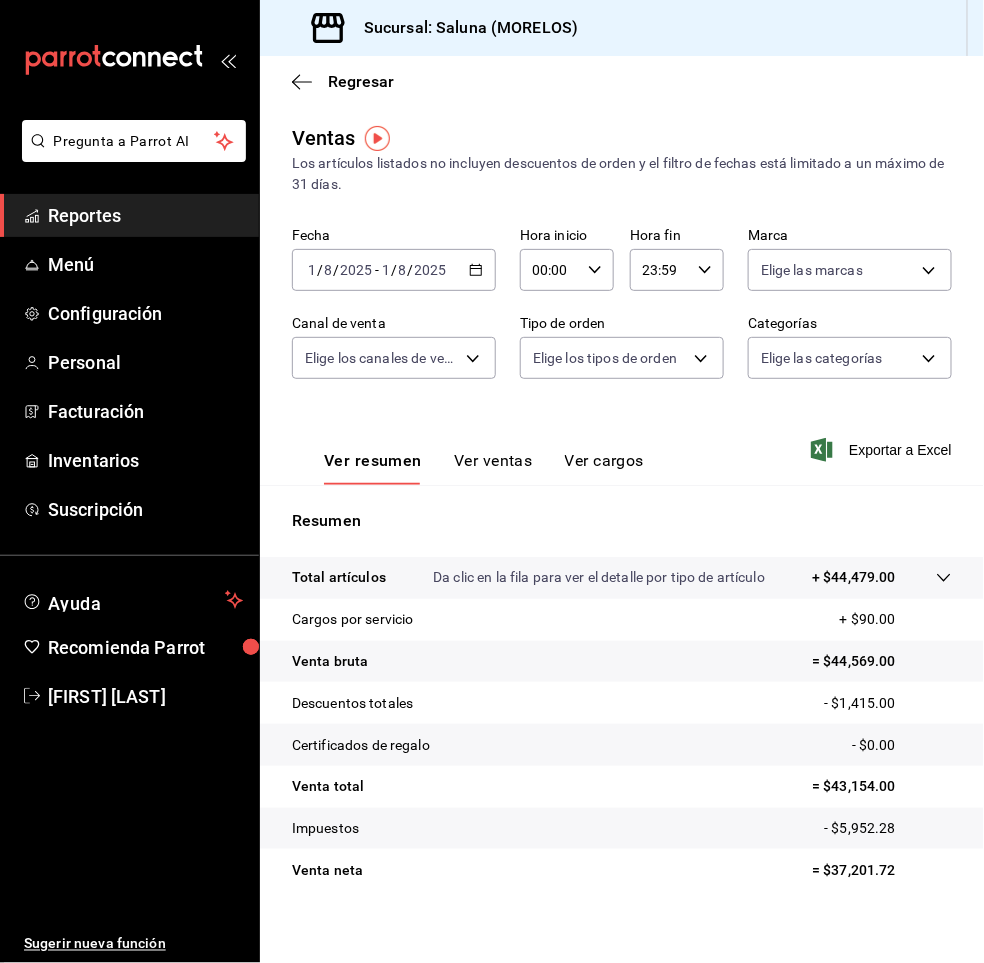 click on "2025" at bounding box center (356, 270) 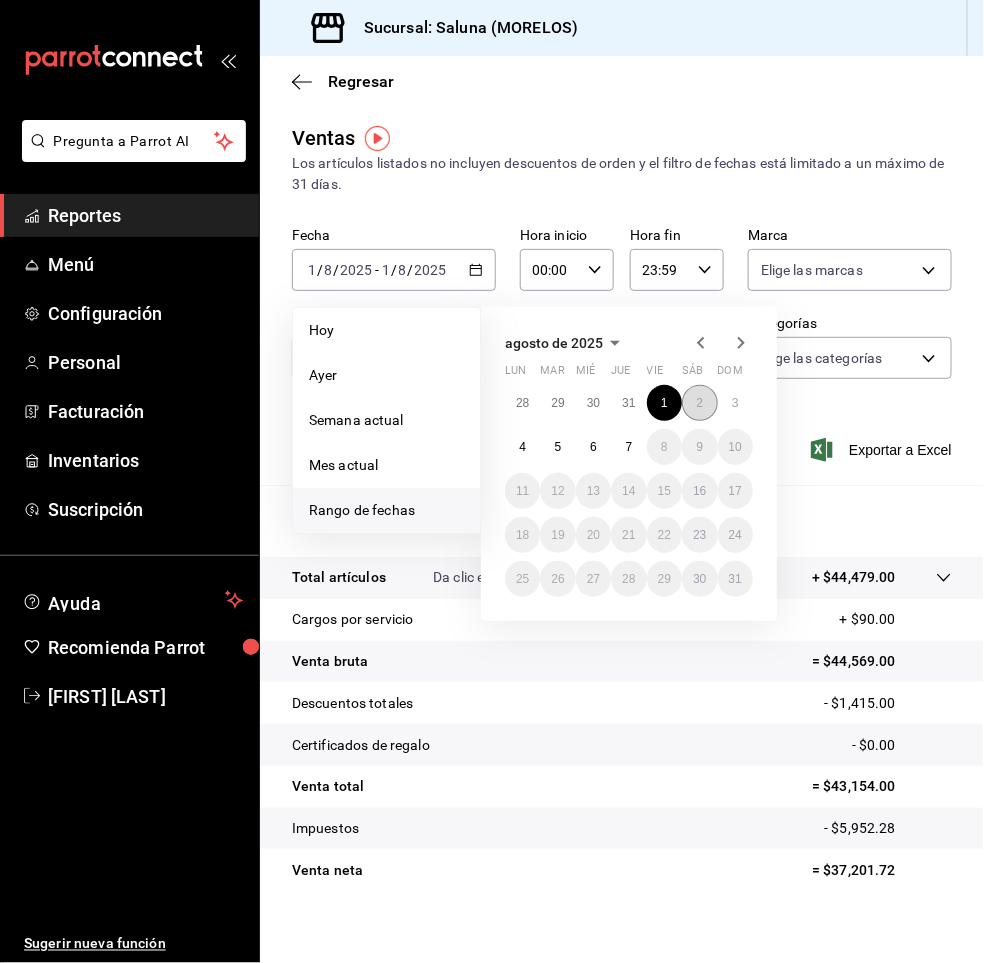 click on "2" at bounding box center [699, 403] 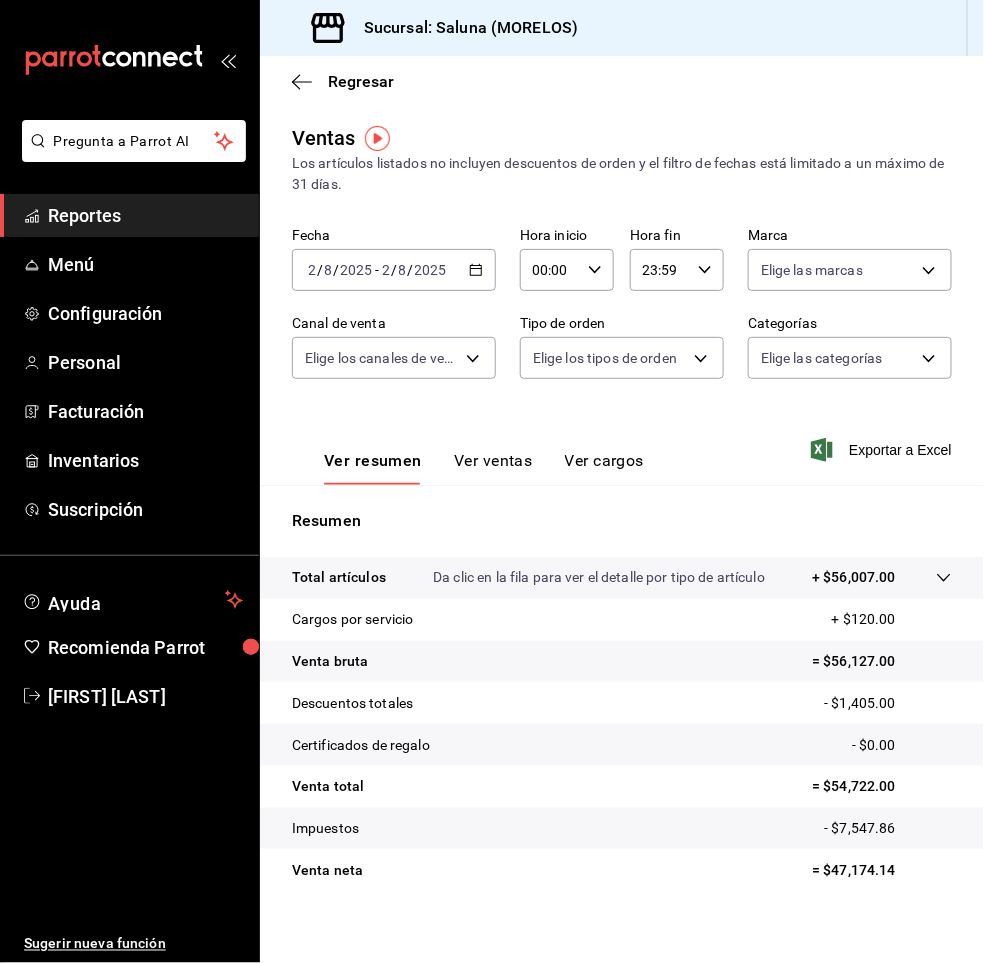click on "2025-08-02 2 / 8 / 2025 - 2025-08-02 2 / 8 / 2025" at bounding box center [394, 270] 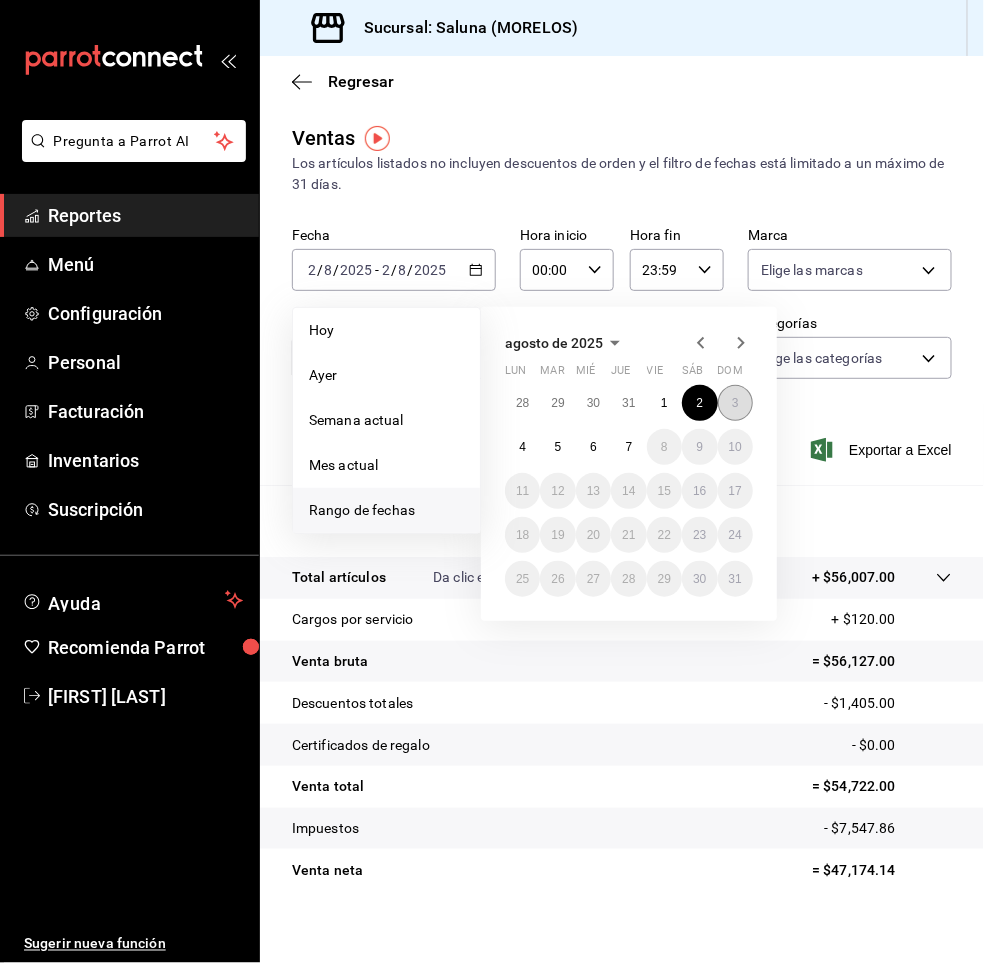 click on "3" at bounding box center [735, 403] 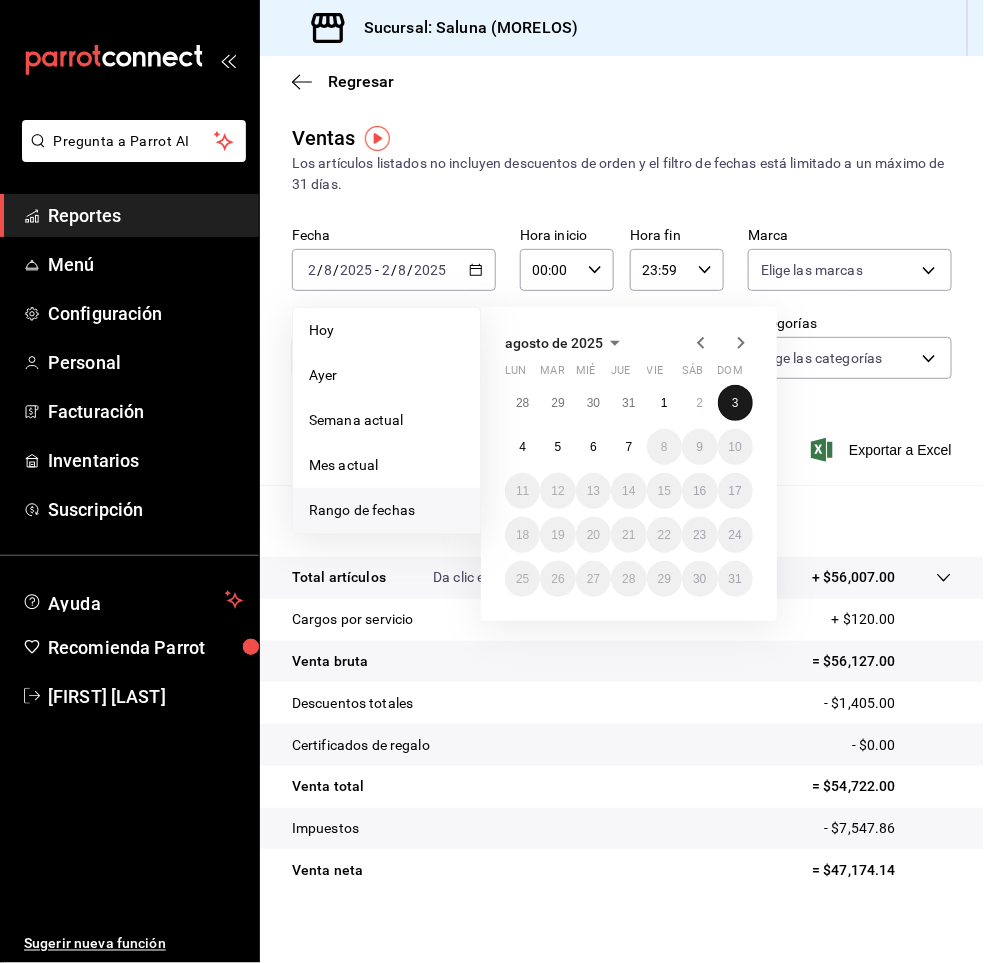 click on "3" at bounding box center [735, 403] 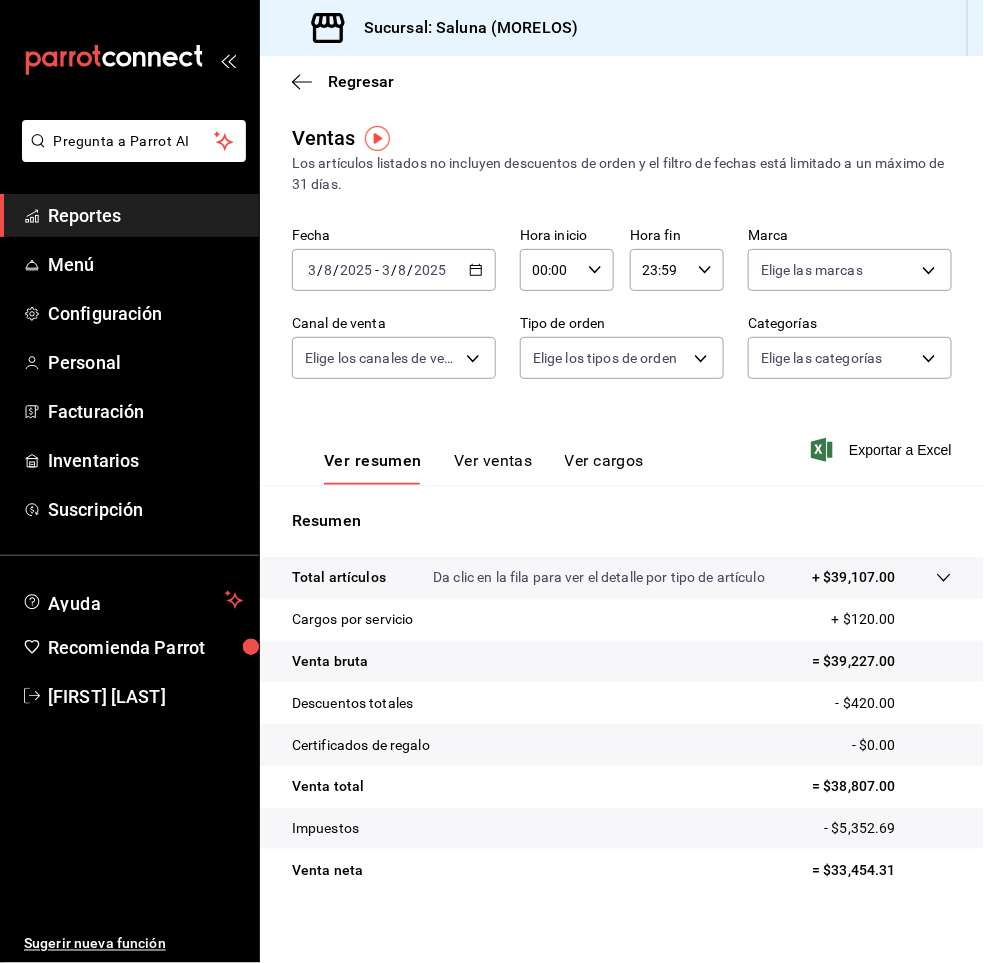 click on "23:59" at bounding box center (660, 270) 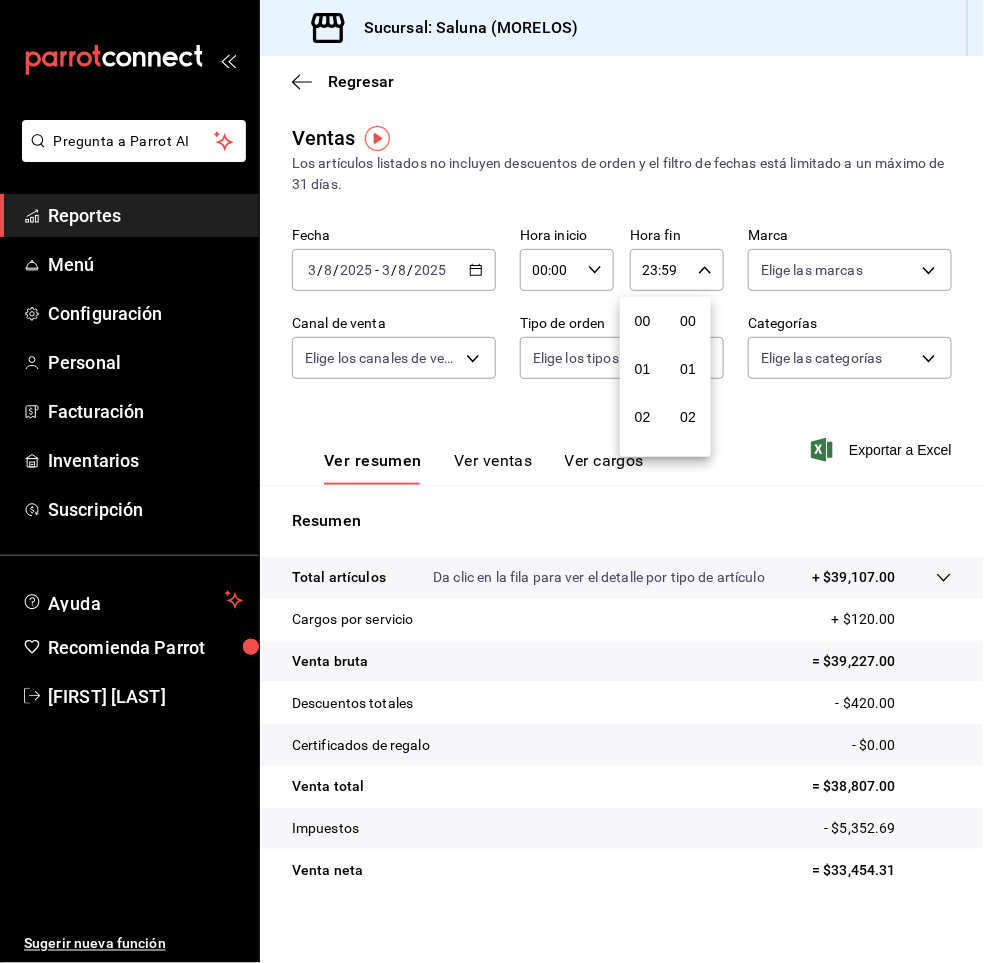 scroll, scrollTop: 992, scrollLeft: 0, axis: vertical 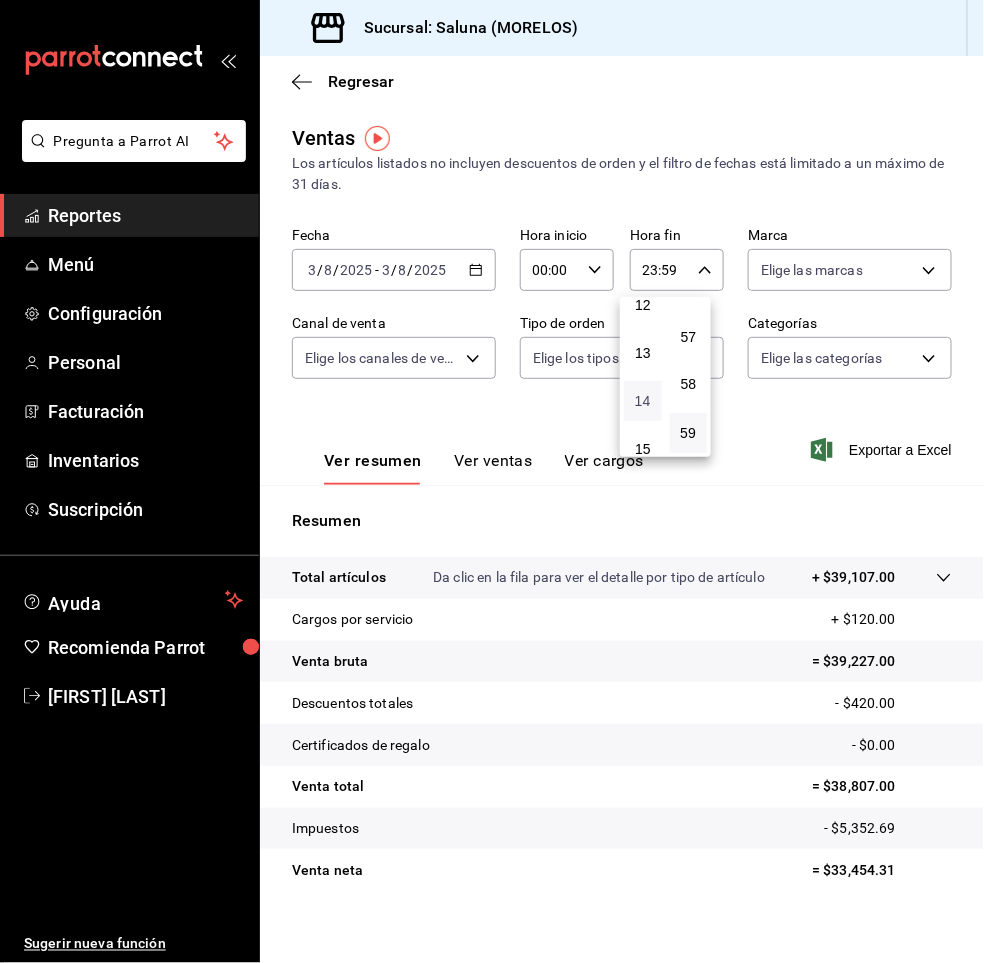 click on "14" at bounding box center (643, 401) 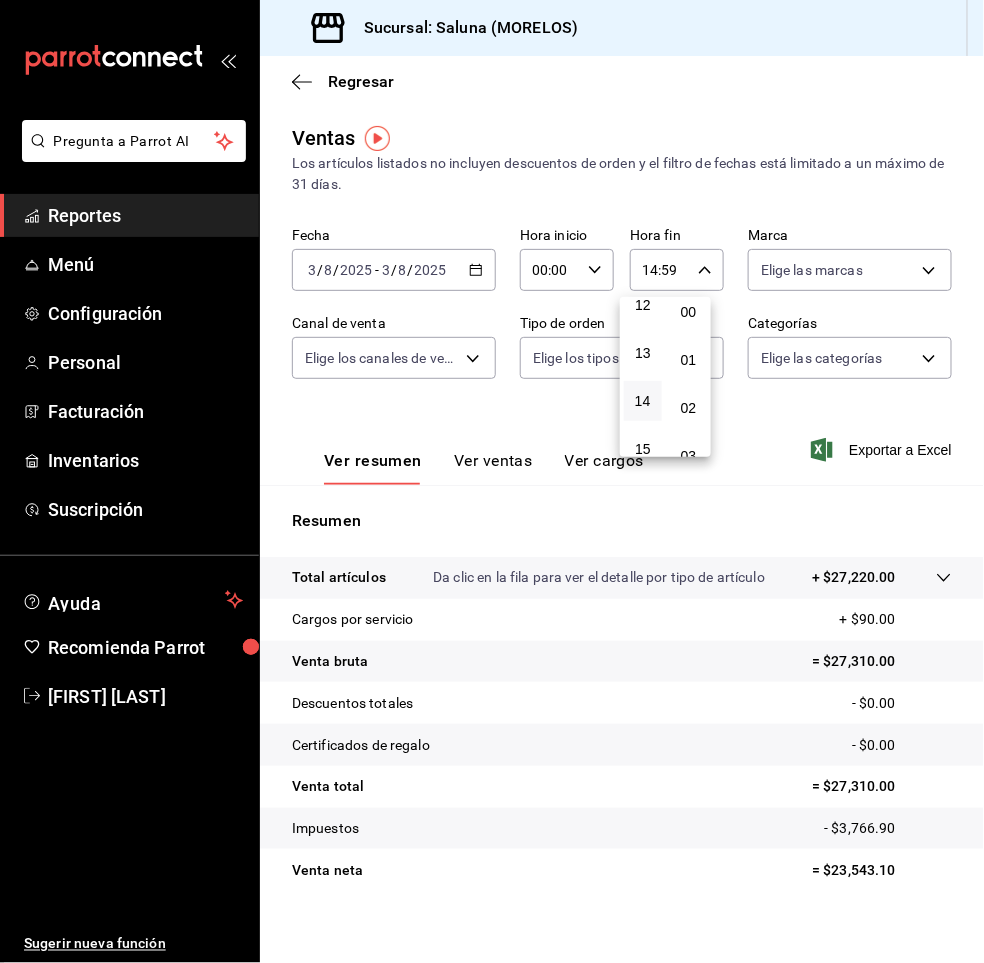 scroll, scrollTop: 0, scrollLeft: 0, axis: both 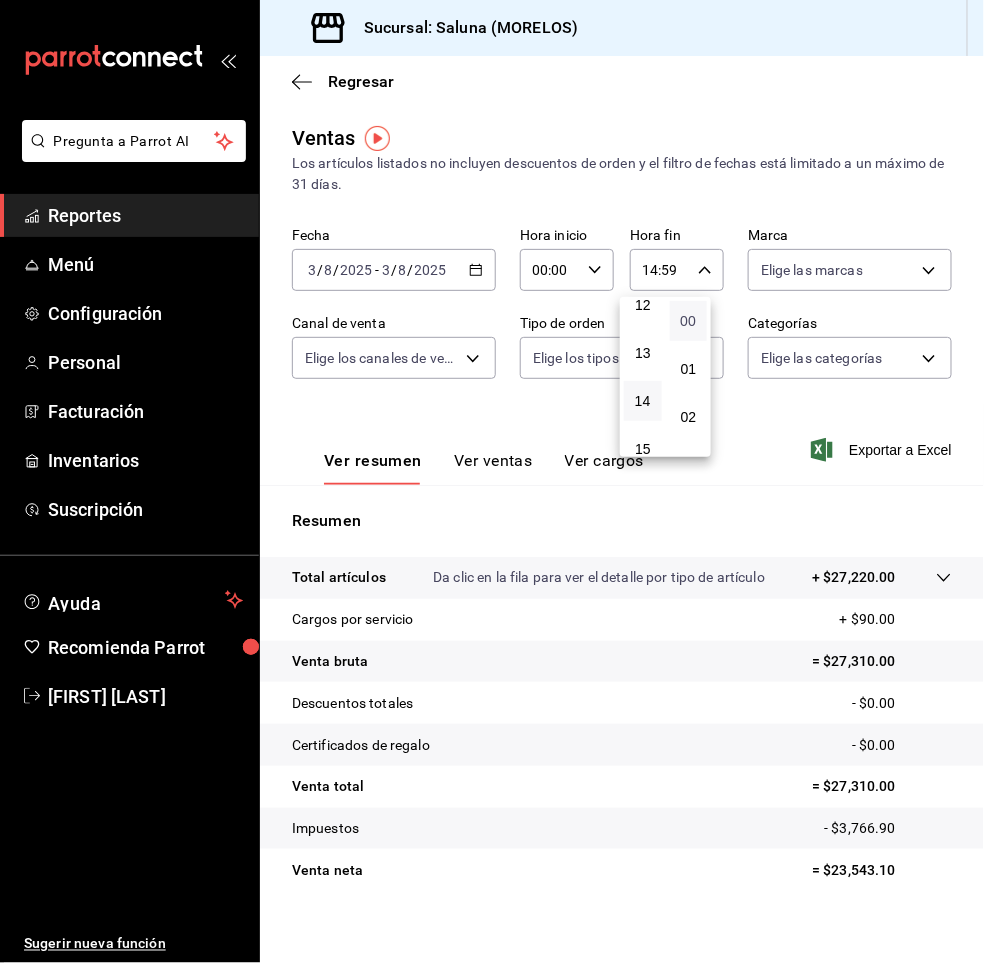 click on "00" at bounding box center (689, 321) 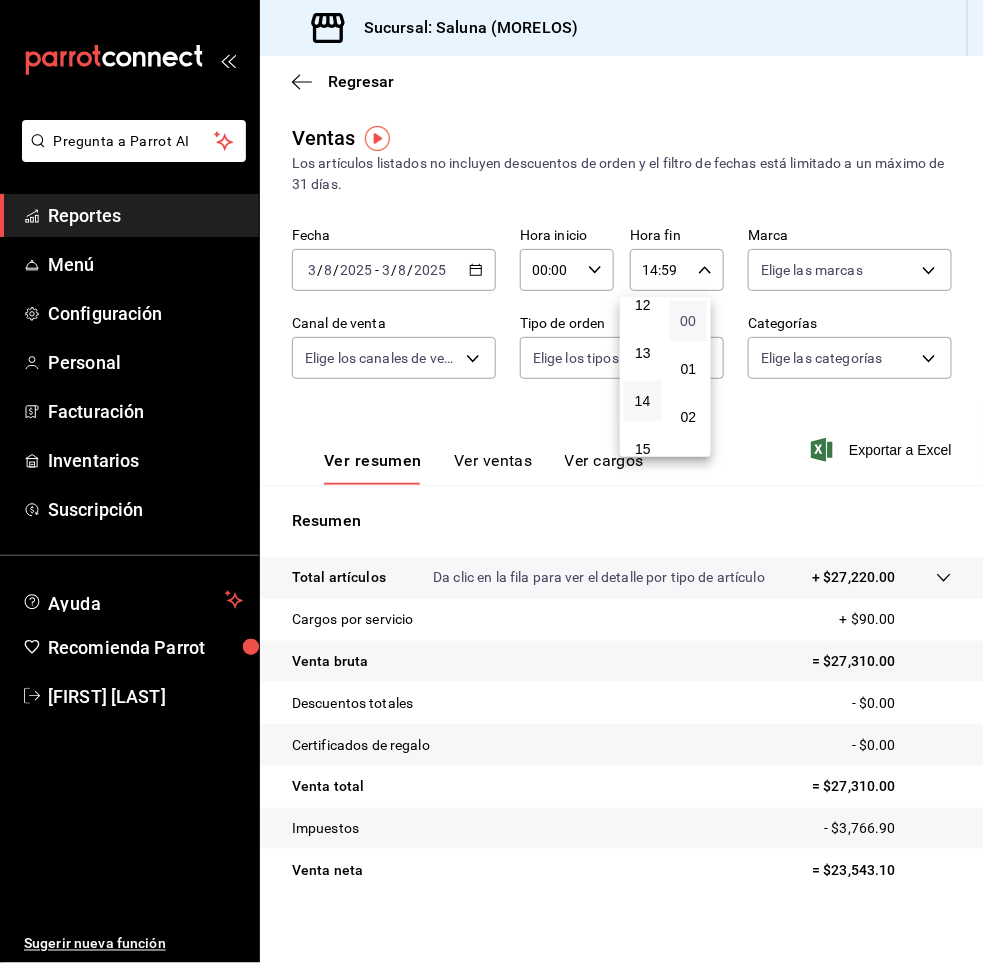type on "14:00" 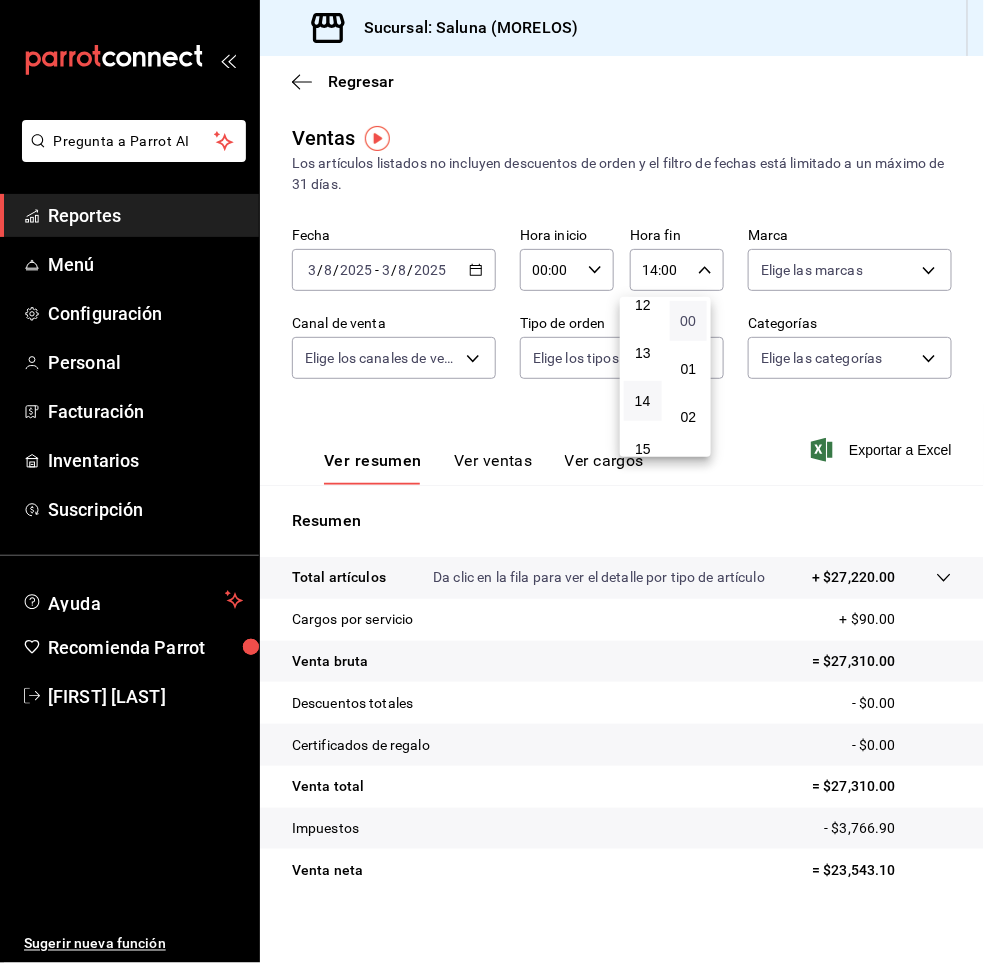 click on "00" at bounding box center [689, 321] 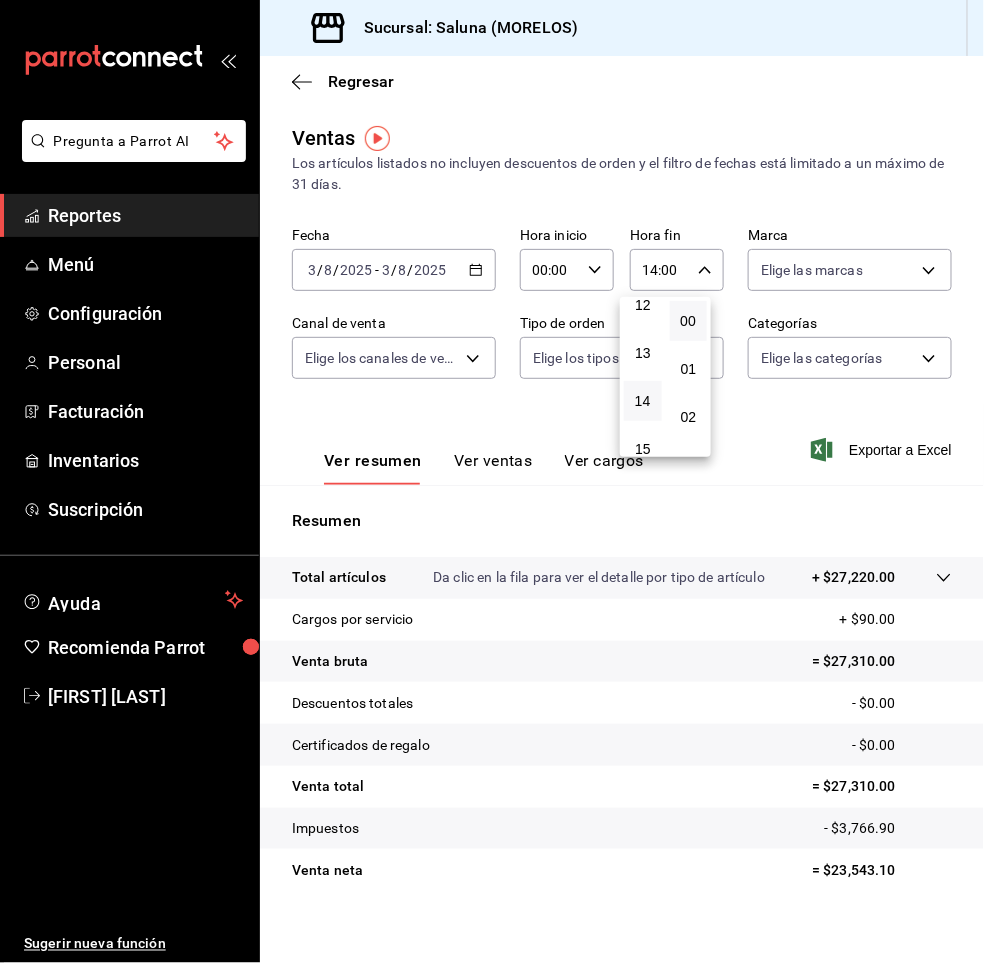 click at bounding box center [492, 481] 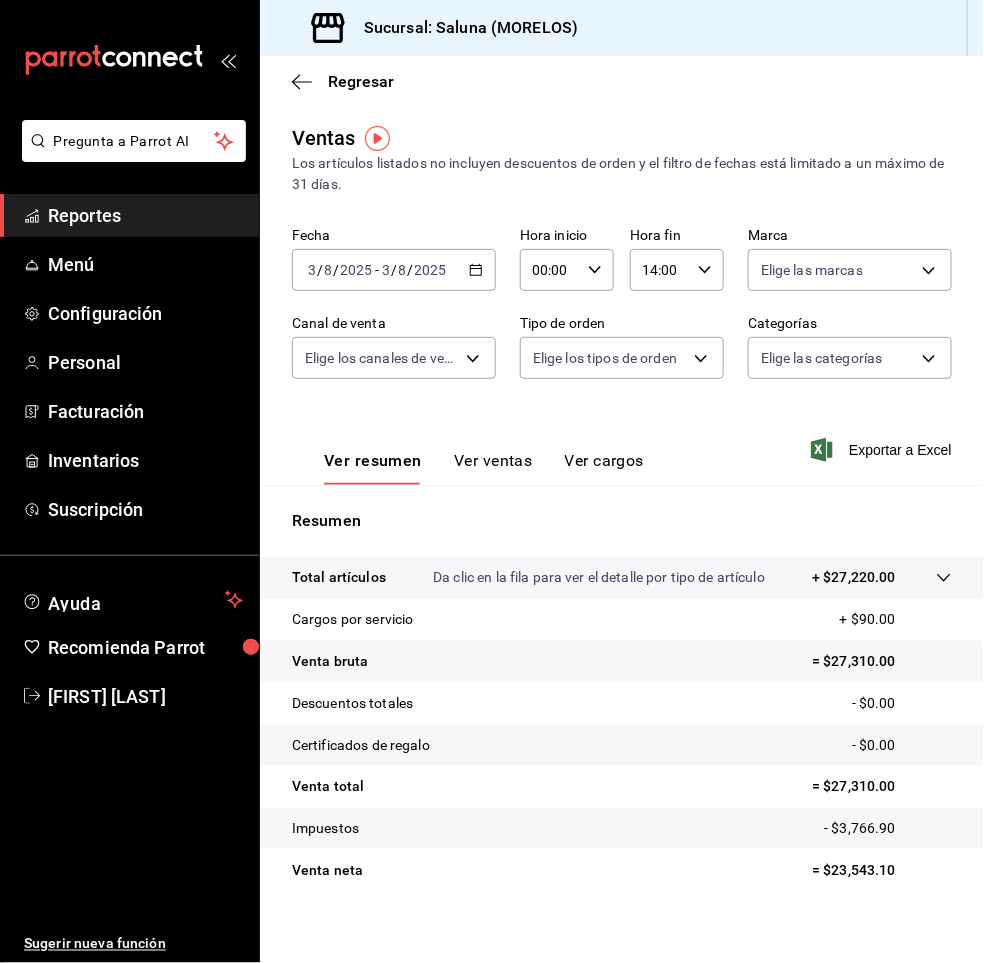 click on "8" at bounding box center (328, 270) 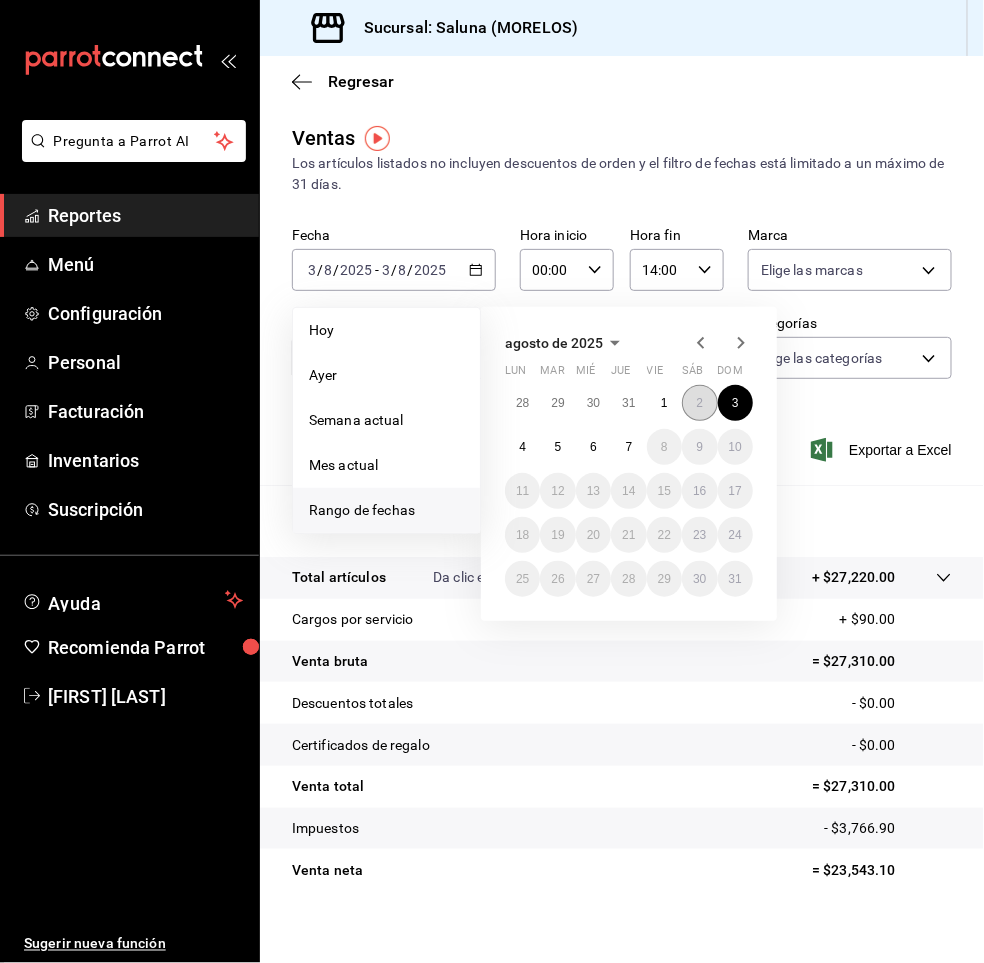 click on "2" at bounding box center [699, 403] 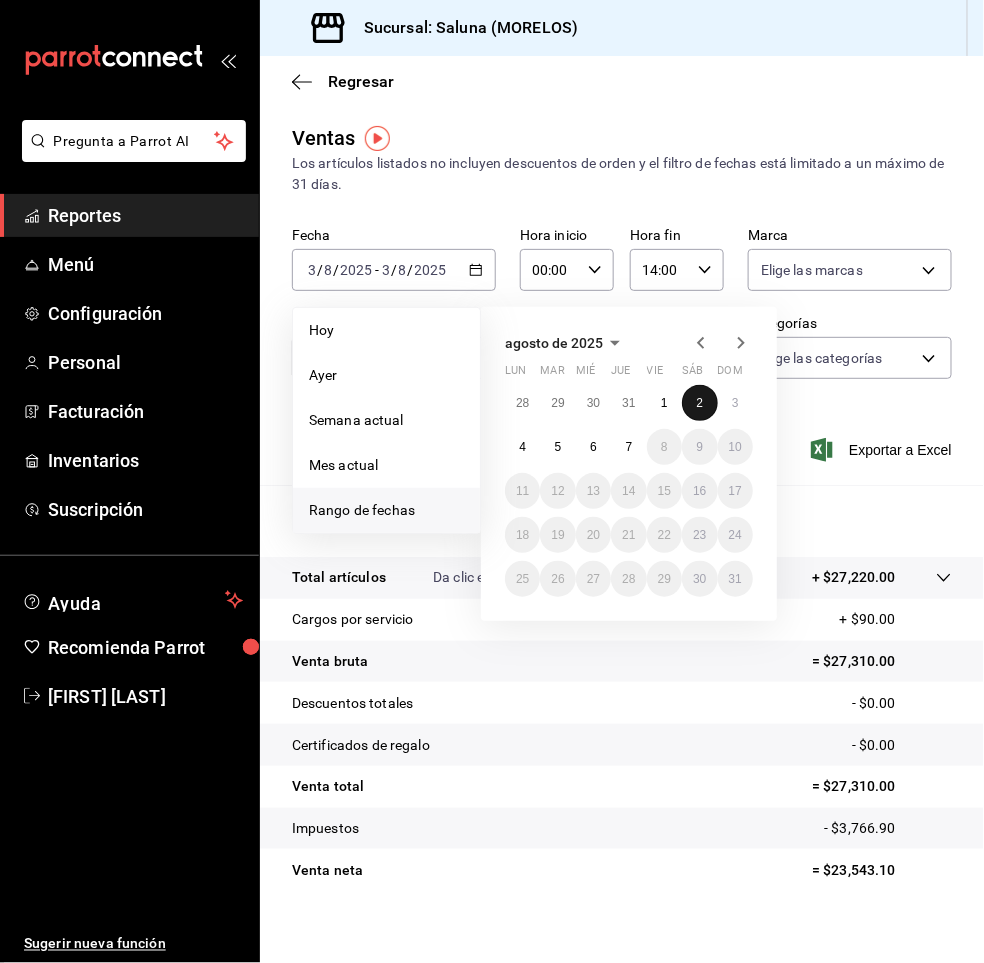click on "2" at bounding box center (699, 403) 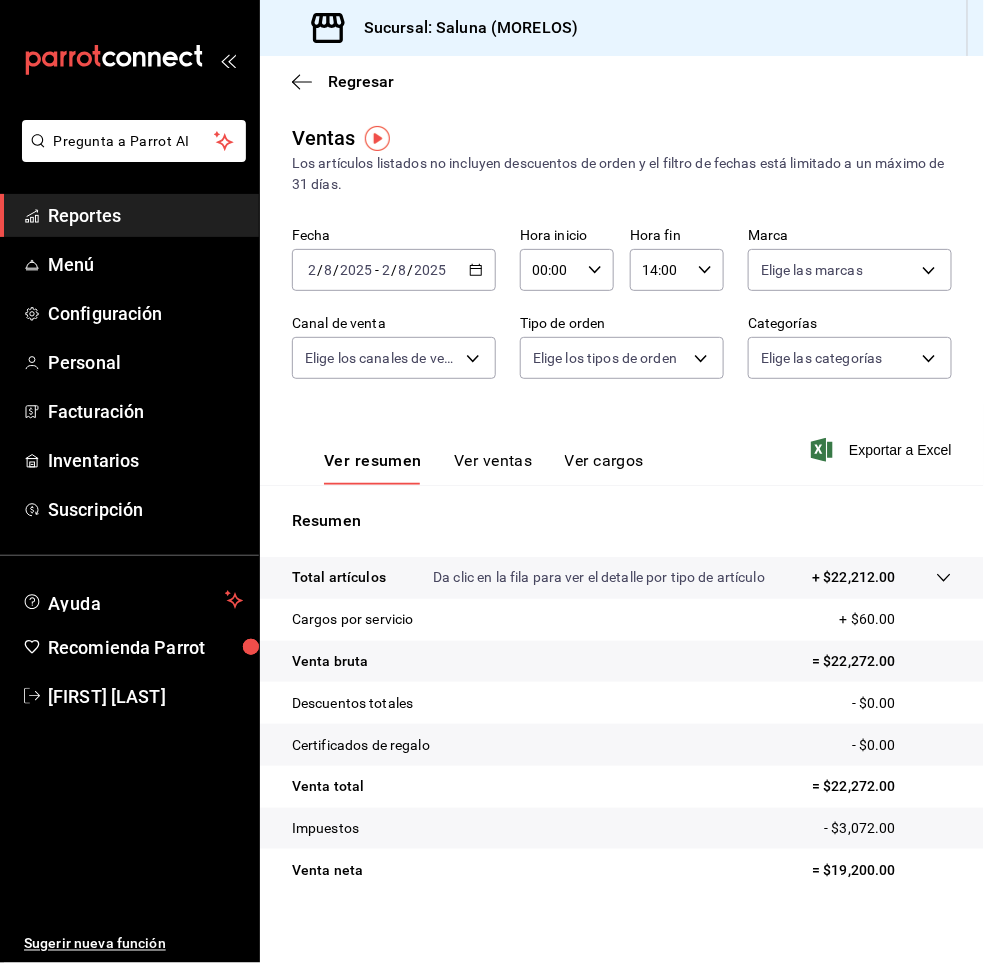 click on "2025-08-02 2 / 8 / 2025 - 2025-08-02 2 / 8 / 2025" at bounding box center [394, 270] 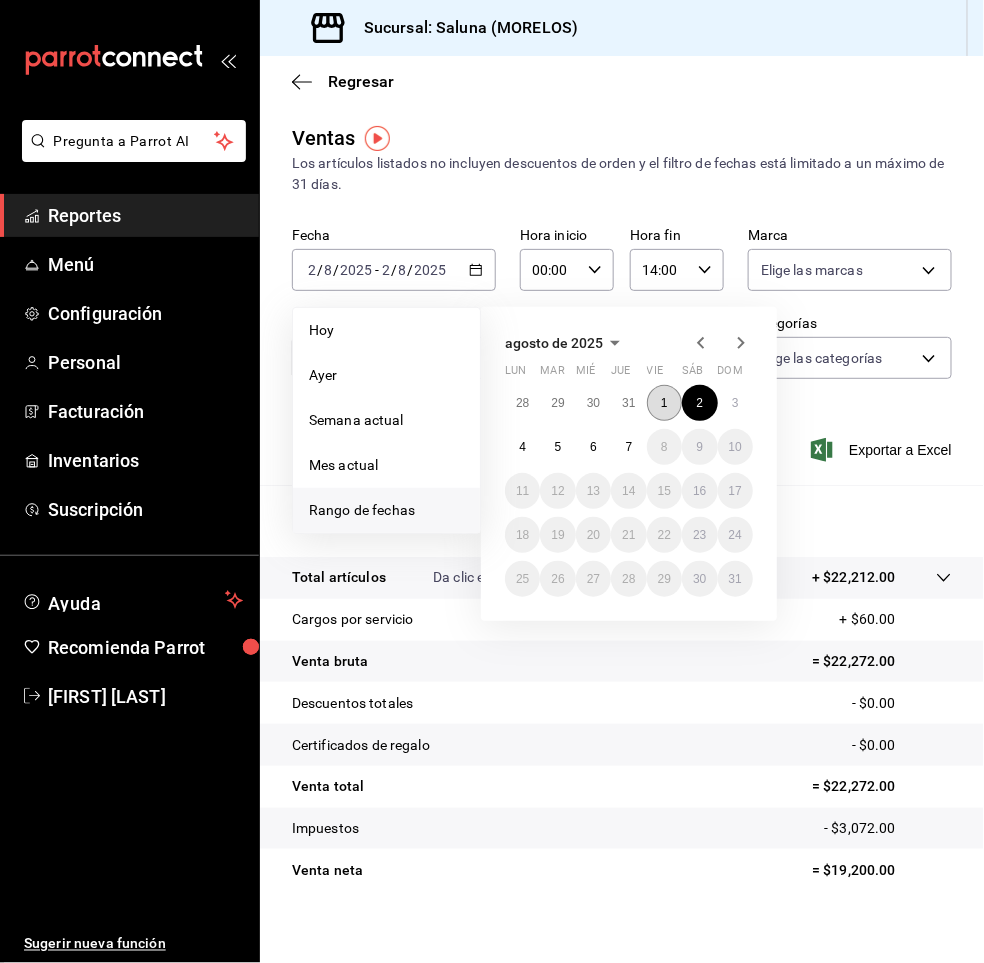 click on "1" at bounding box center [664, 403] 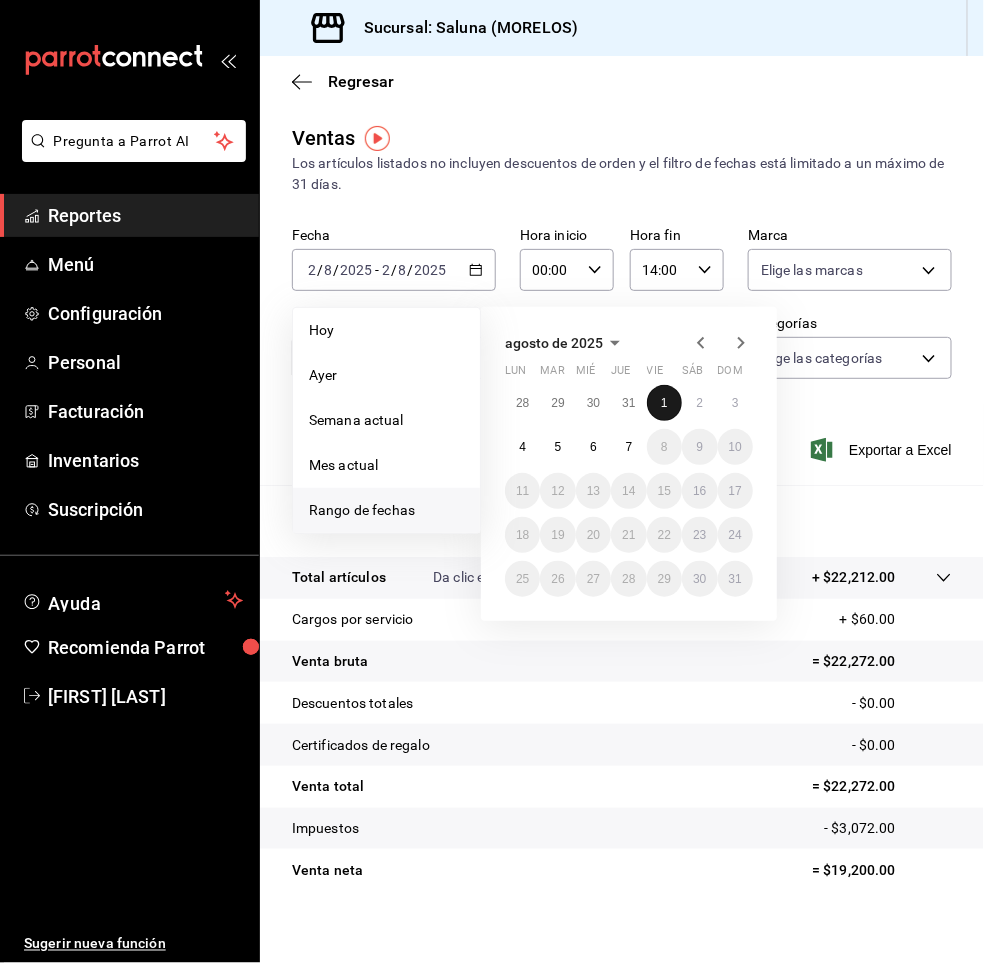 click on "1" at bounding box center (664, 403) 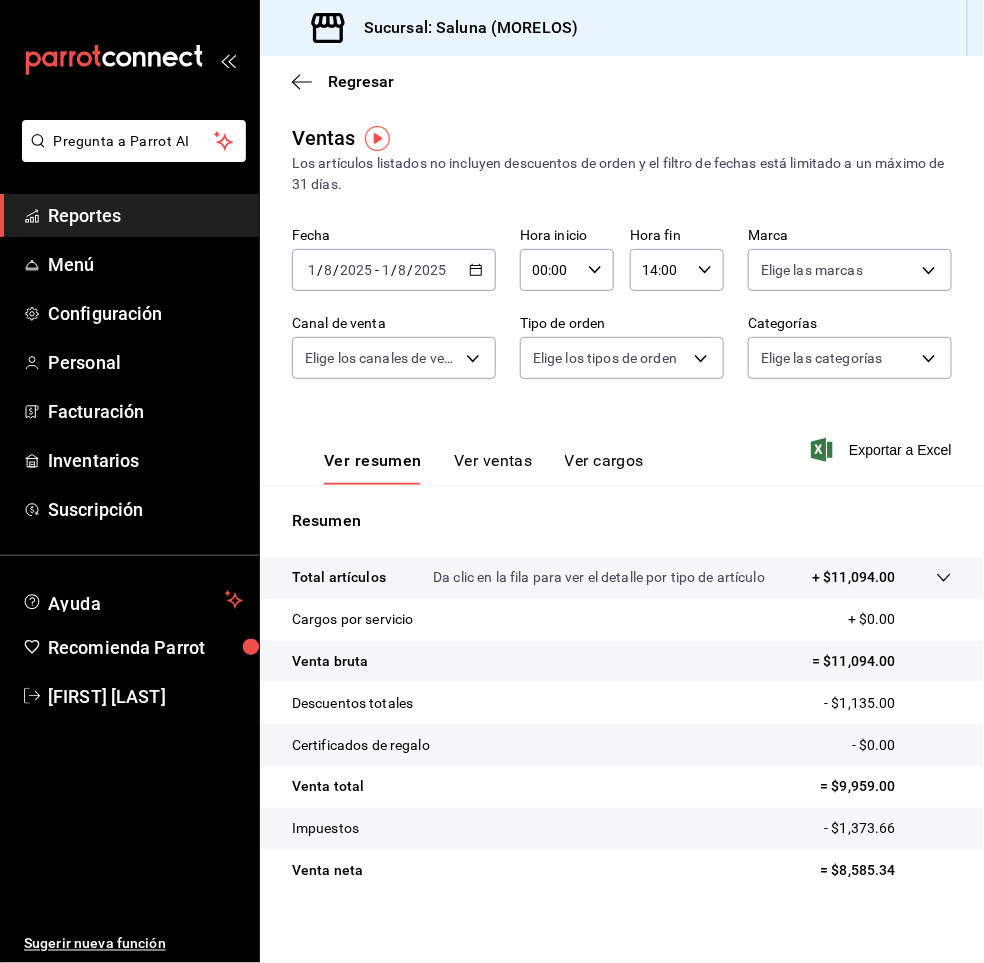 click on "2025-08-01 1 / 8 / 2025 - 2025-08-01 1 / 8 / 2025" at bounding box center [394, 270] 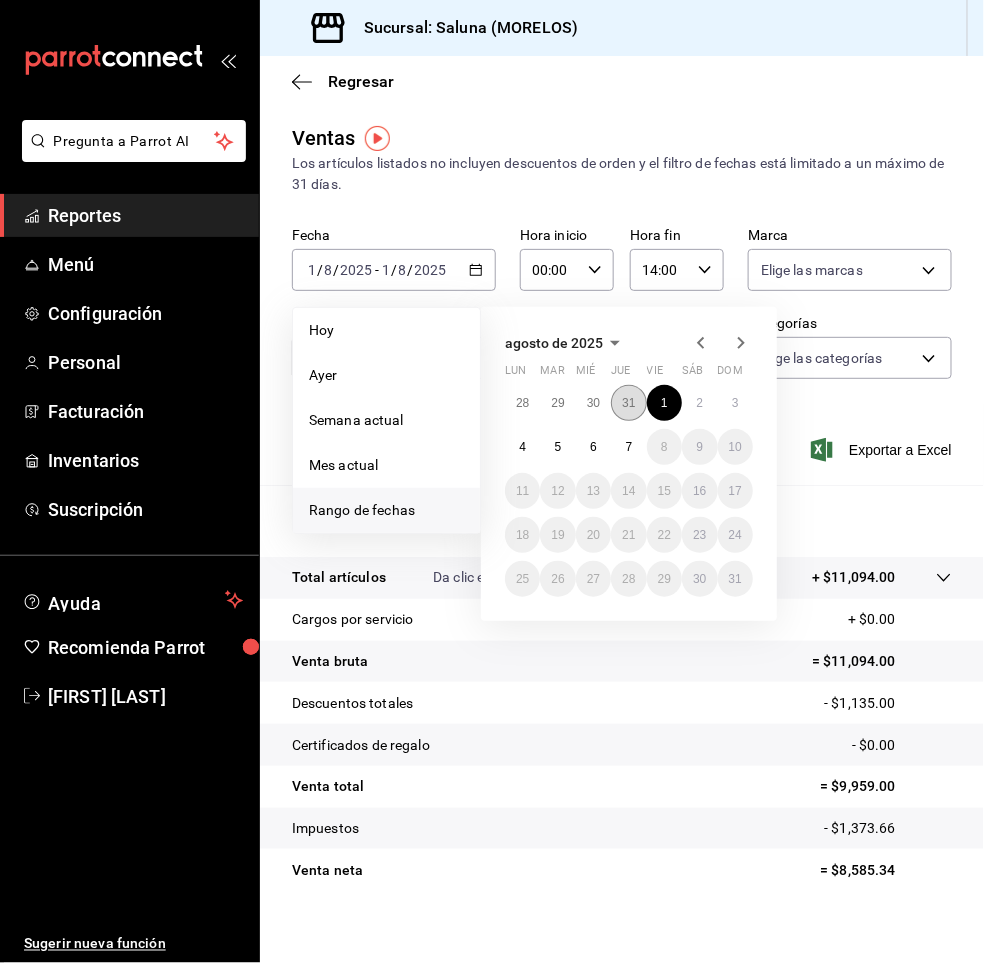 click on "31" at bounding box center (628, 403) 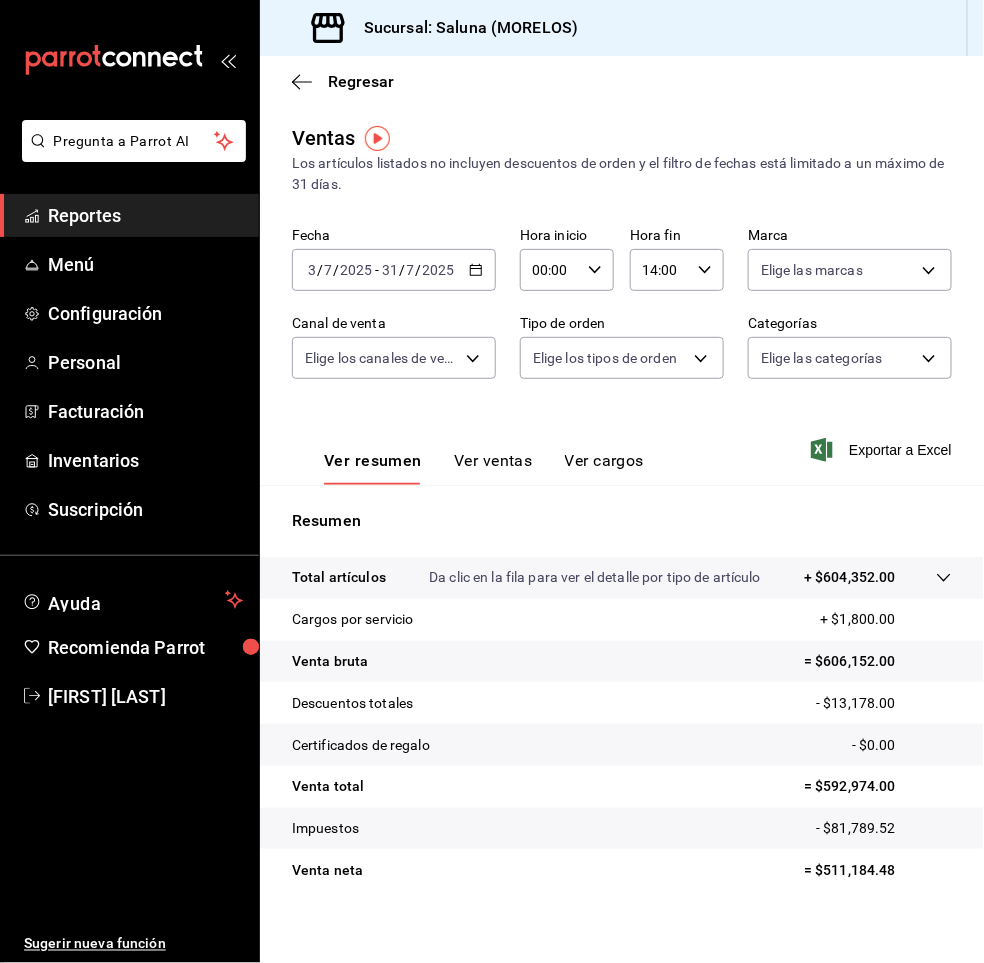 click on "2025" at bounding box center (439, 270) 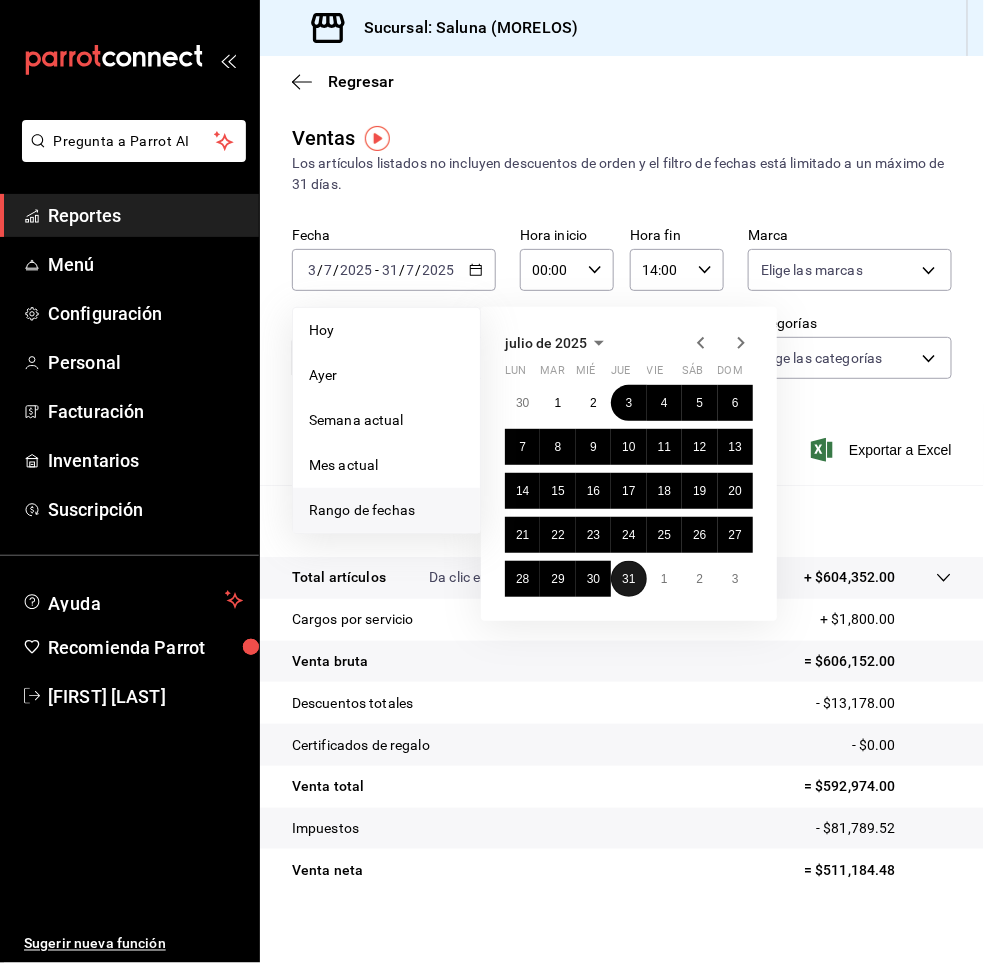 click on "31" at bounding box center (628, 579) 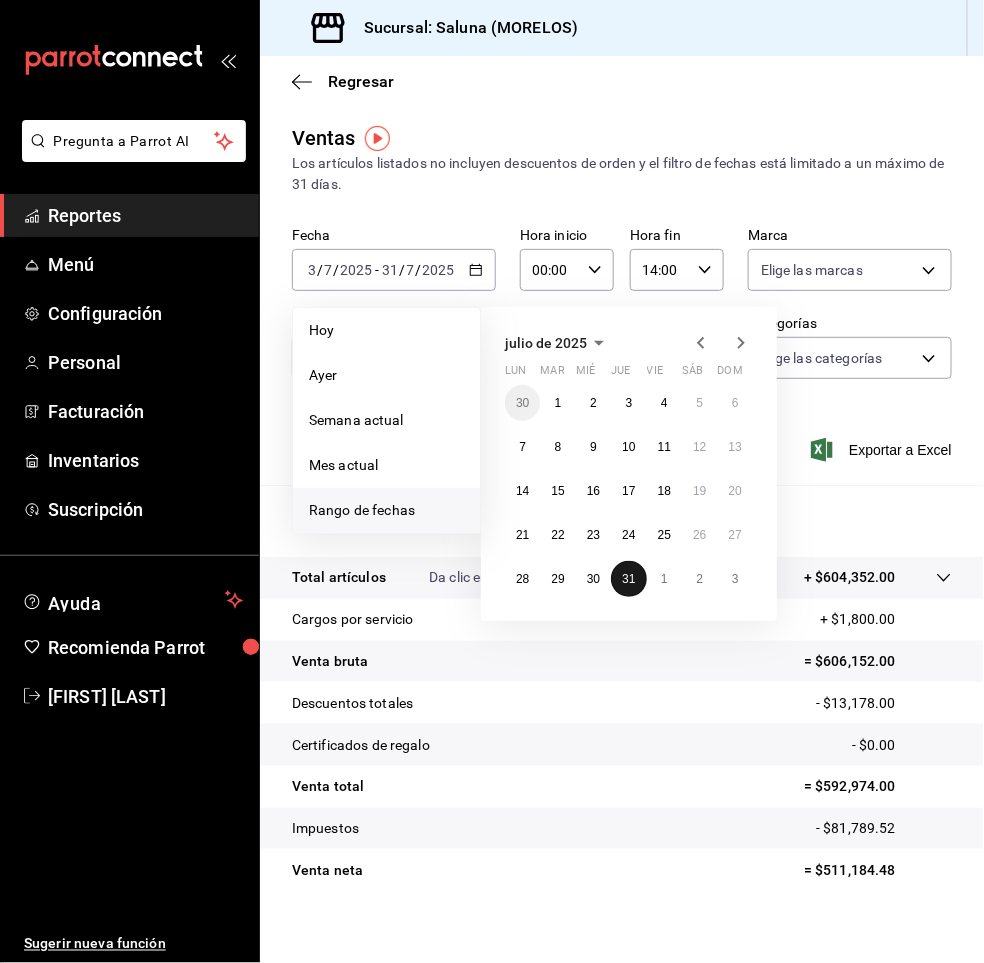 click on "31" at bounding box center (628, 579) 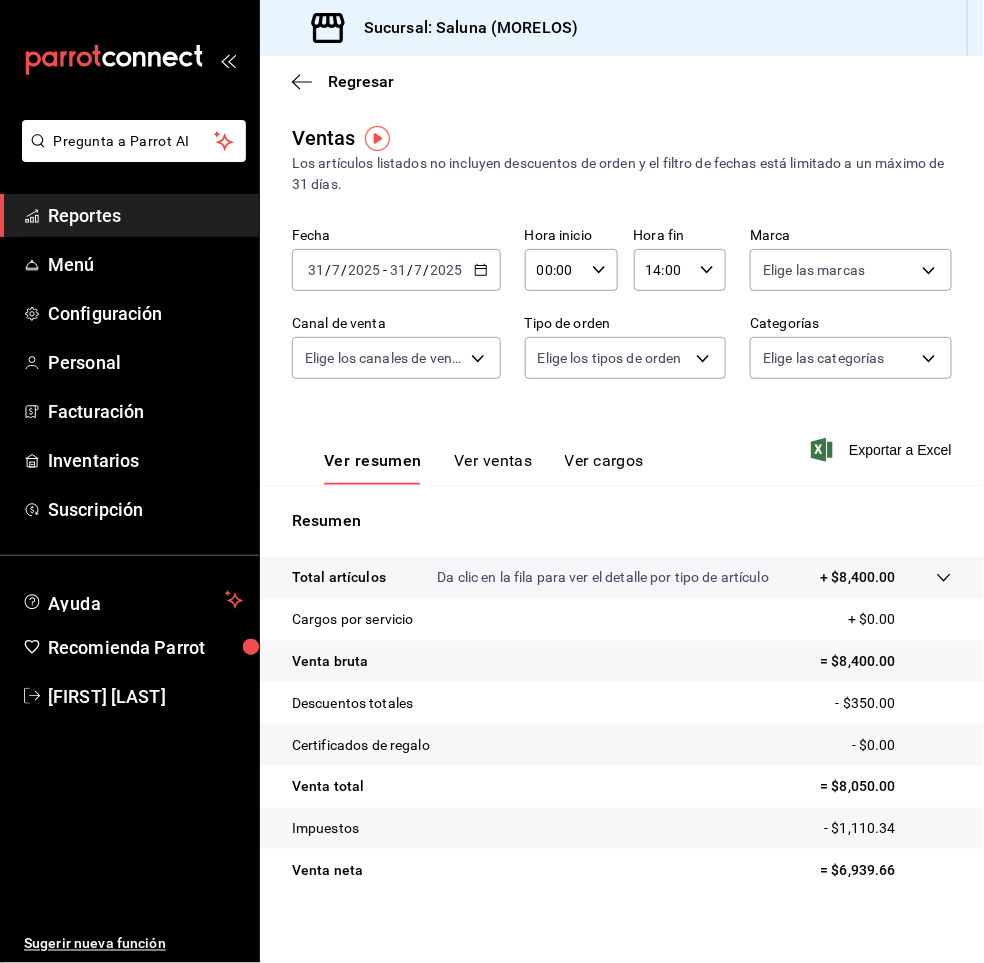 click on "2025-07-31 31 / 7 / 2025 - 2025-07-31 31 / 7 / 2025" at bounding box center (396, 270) 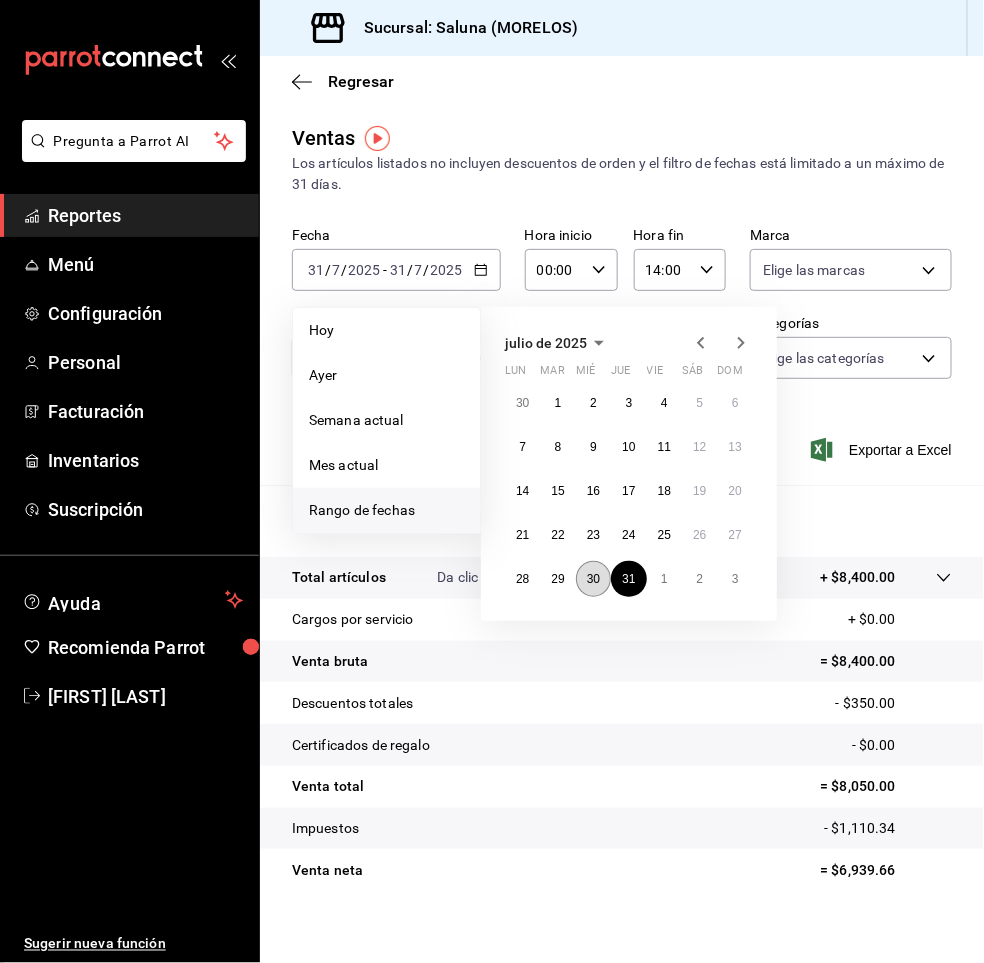 click on "30" at bounding box center [593, 579] 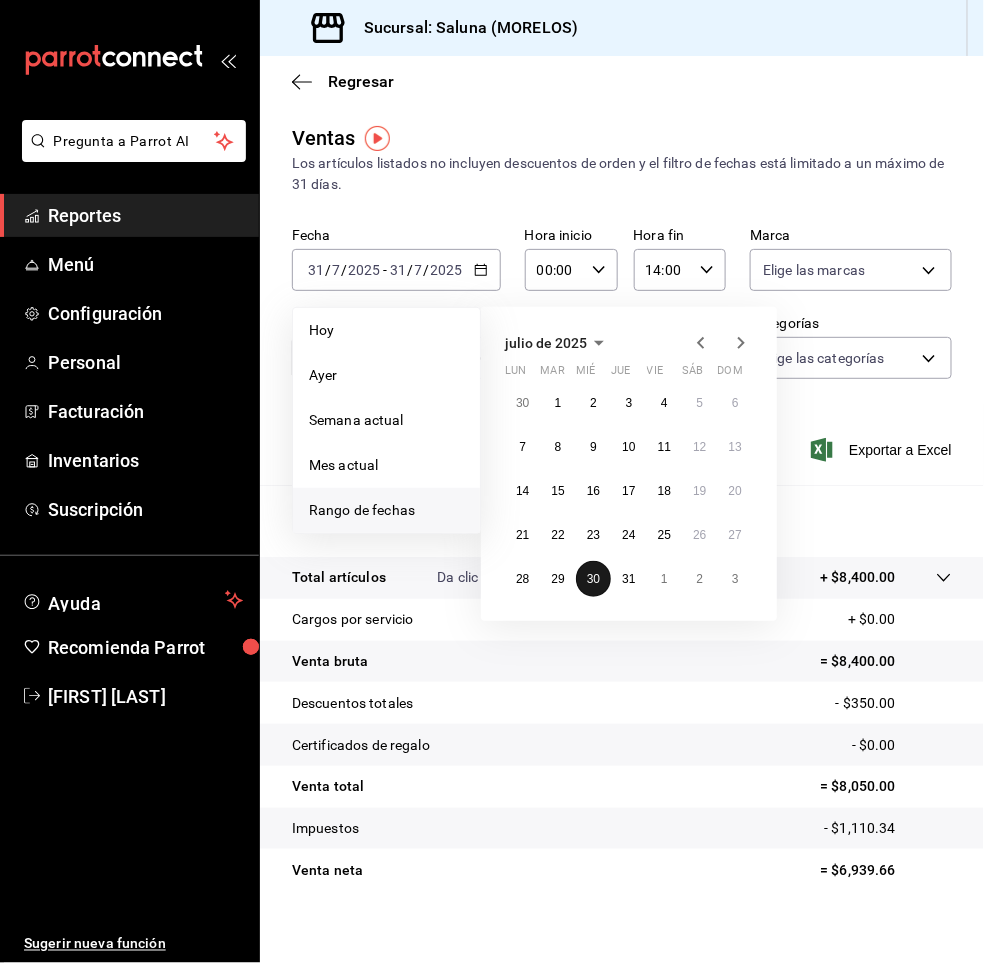 click on "30" at bounding box center [593, 579] 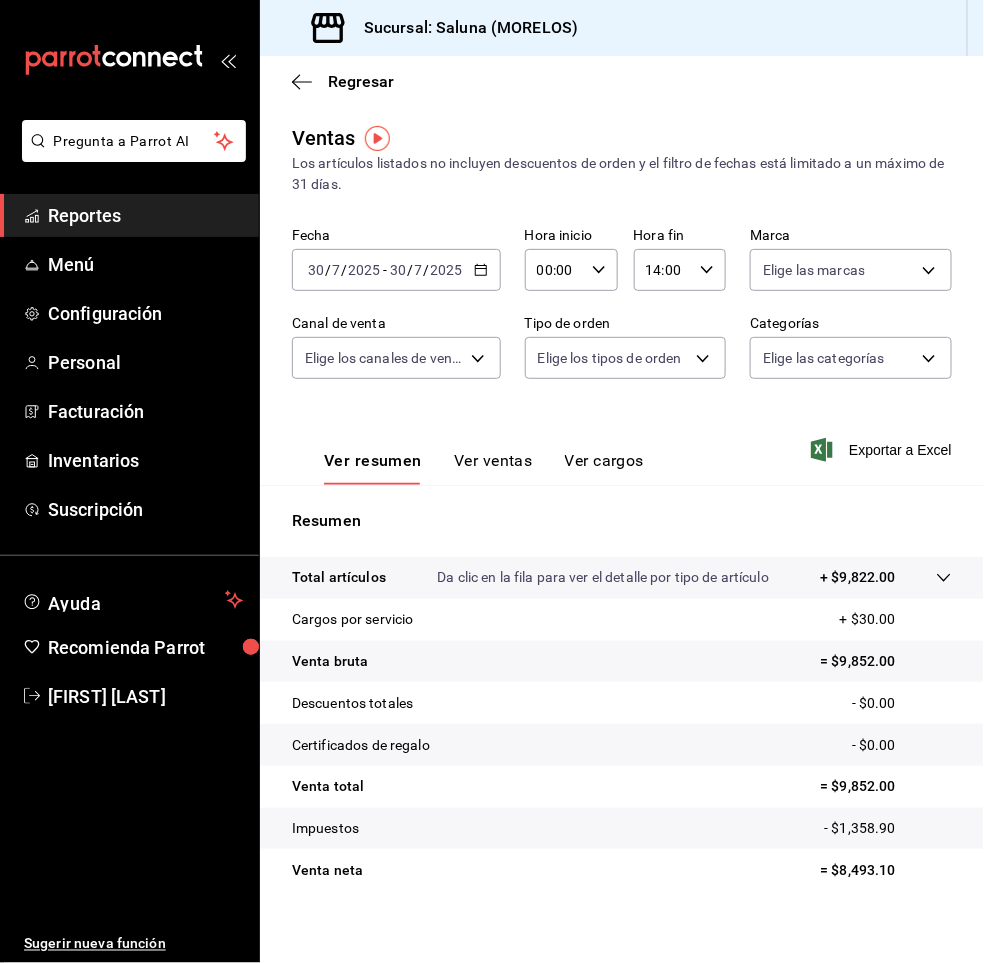 click on "2025" at bounding box center [364, 270] 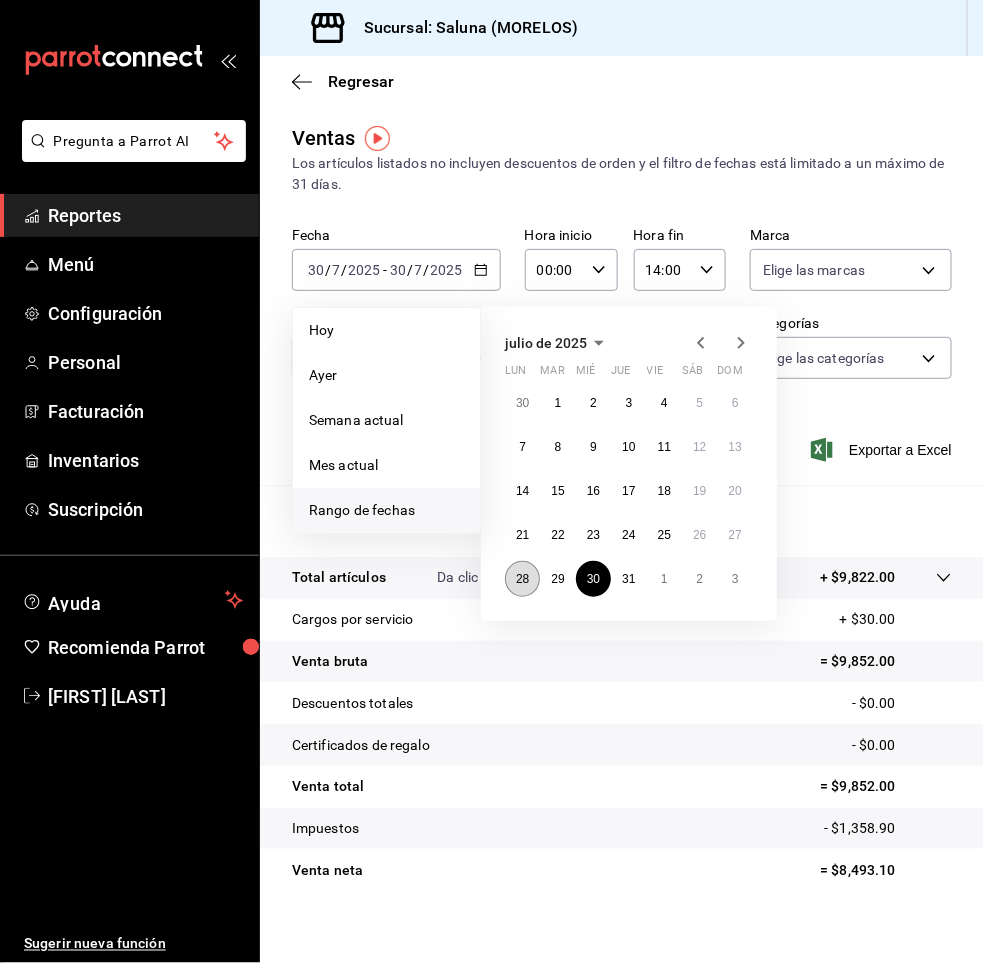 click on "28" at bounding box center [522, 579] 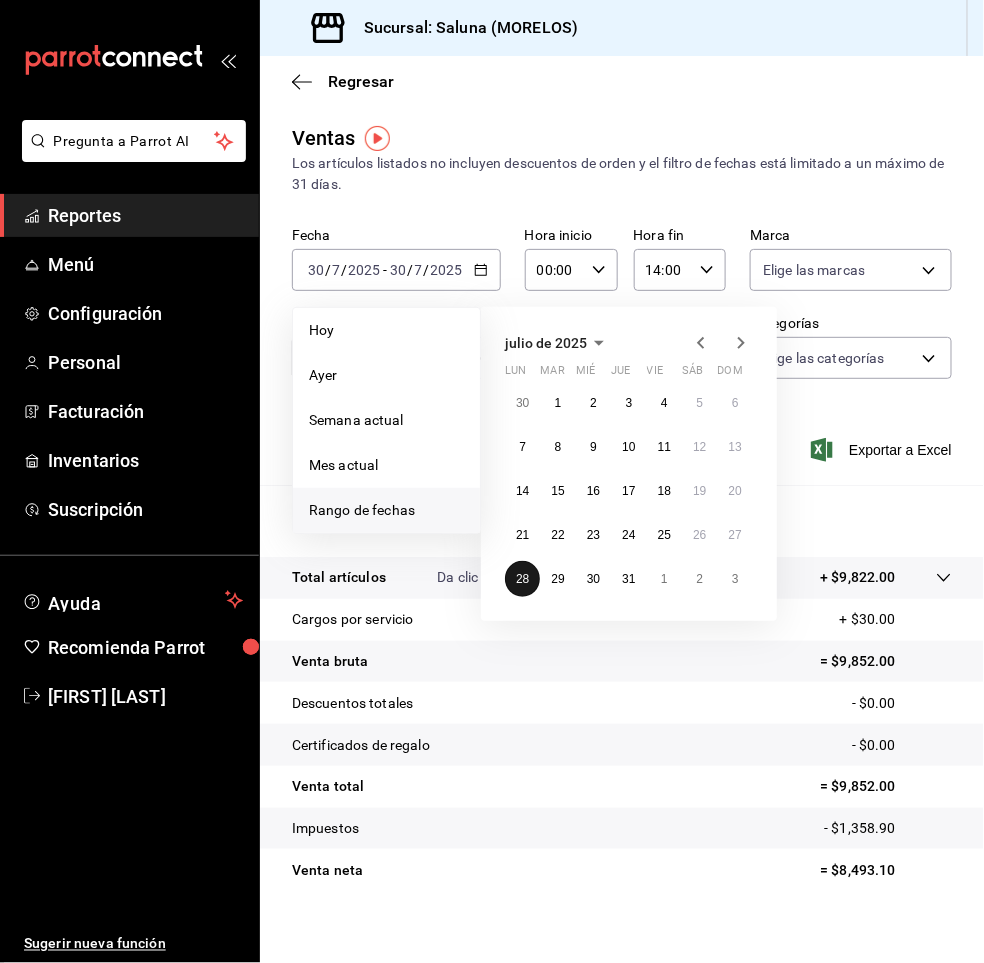 click on "28" at bounding box center (522, 579) 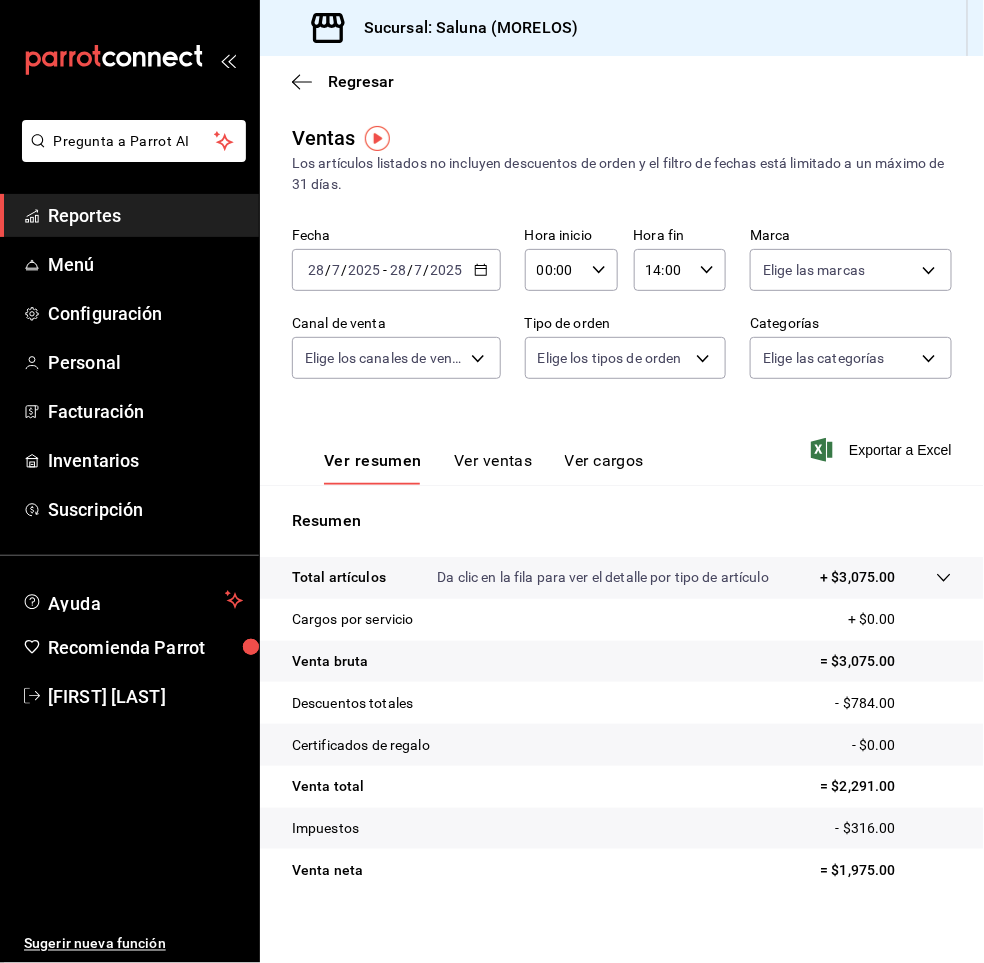 click on "2025" at bounding box center (447, 270) 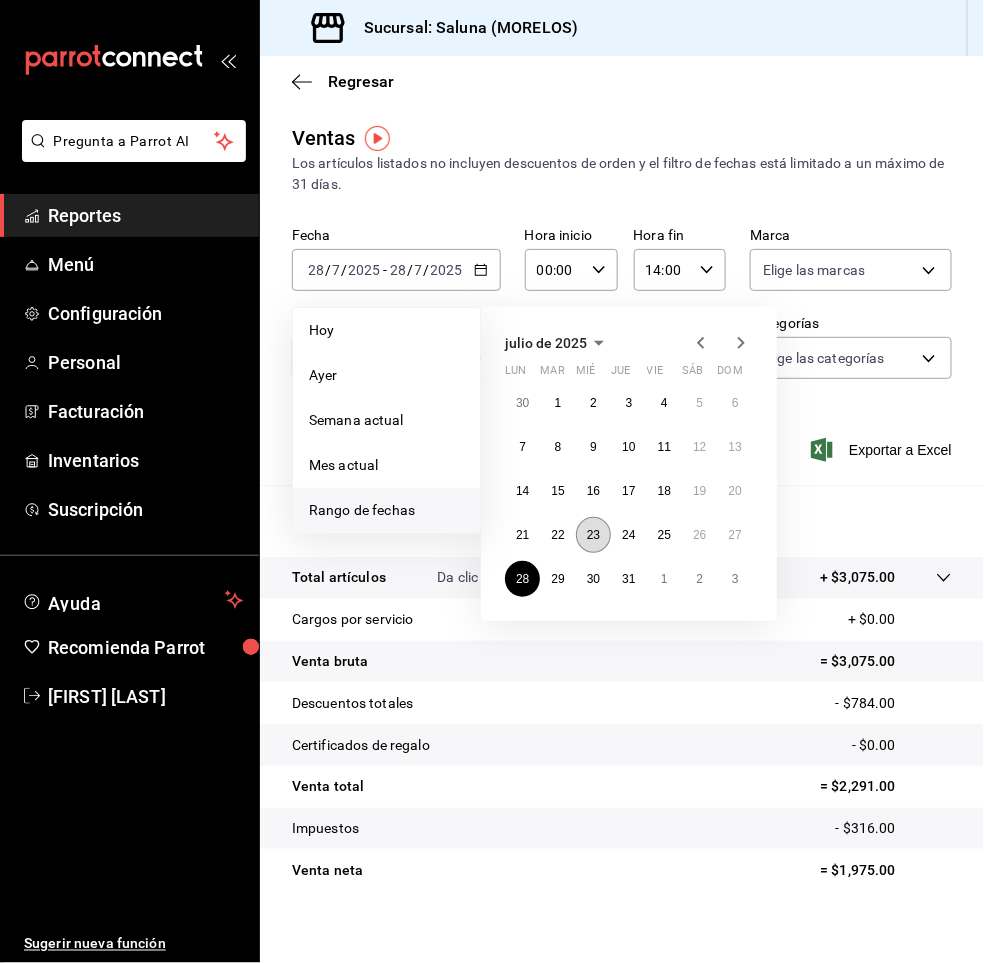 click on "23" at bounding box center [593, 535] 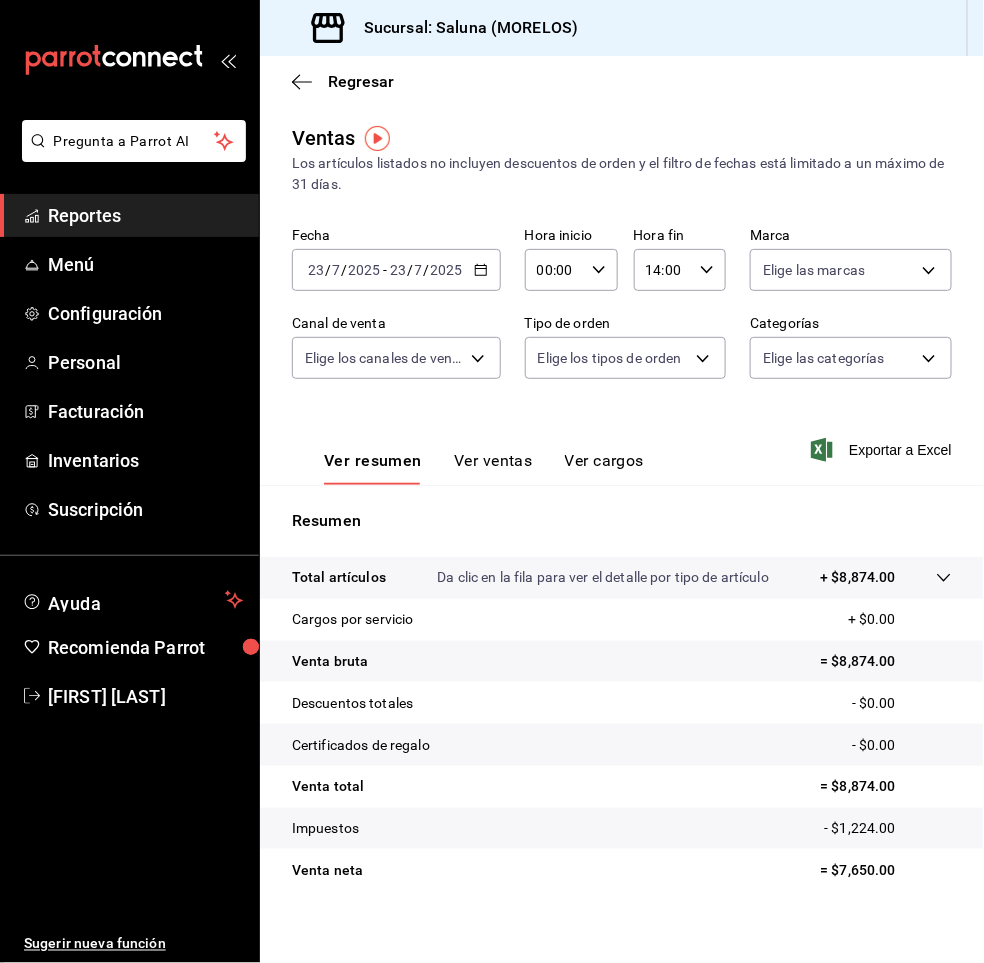 click on "/" at bounding box center (410, 270) 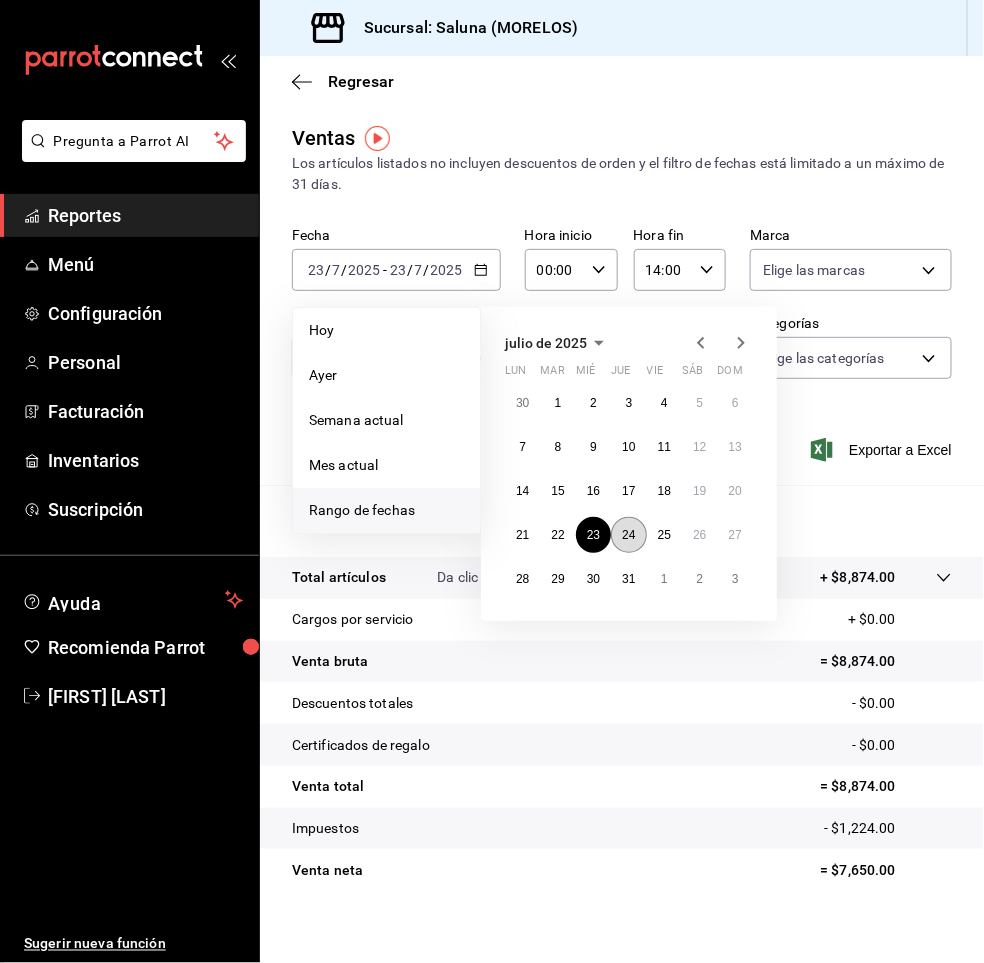 click on "24" at bounding box center [628, 535] 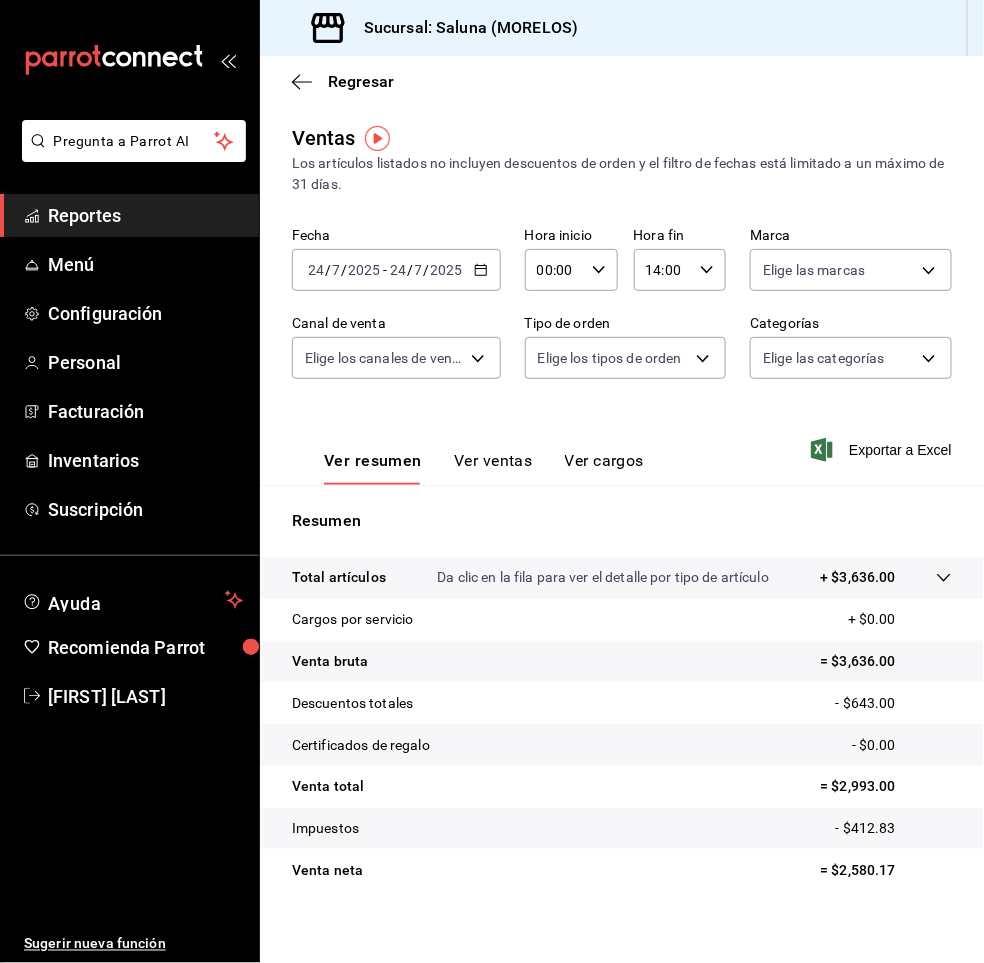 click on "24" at bounding box center [316, 270] 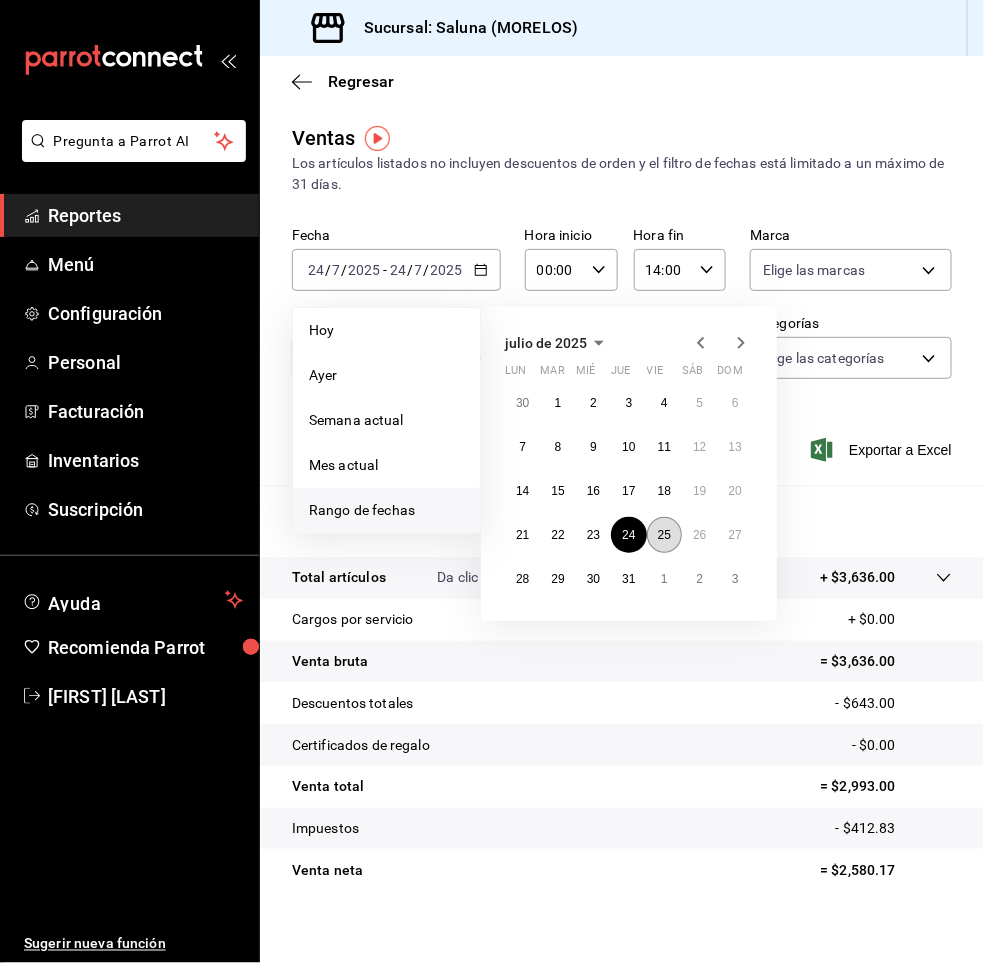 click on "25" at bounding box center (664, 535) 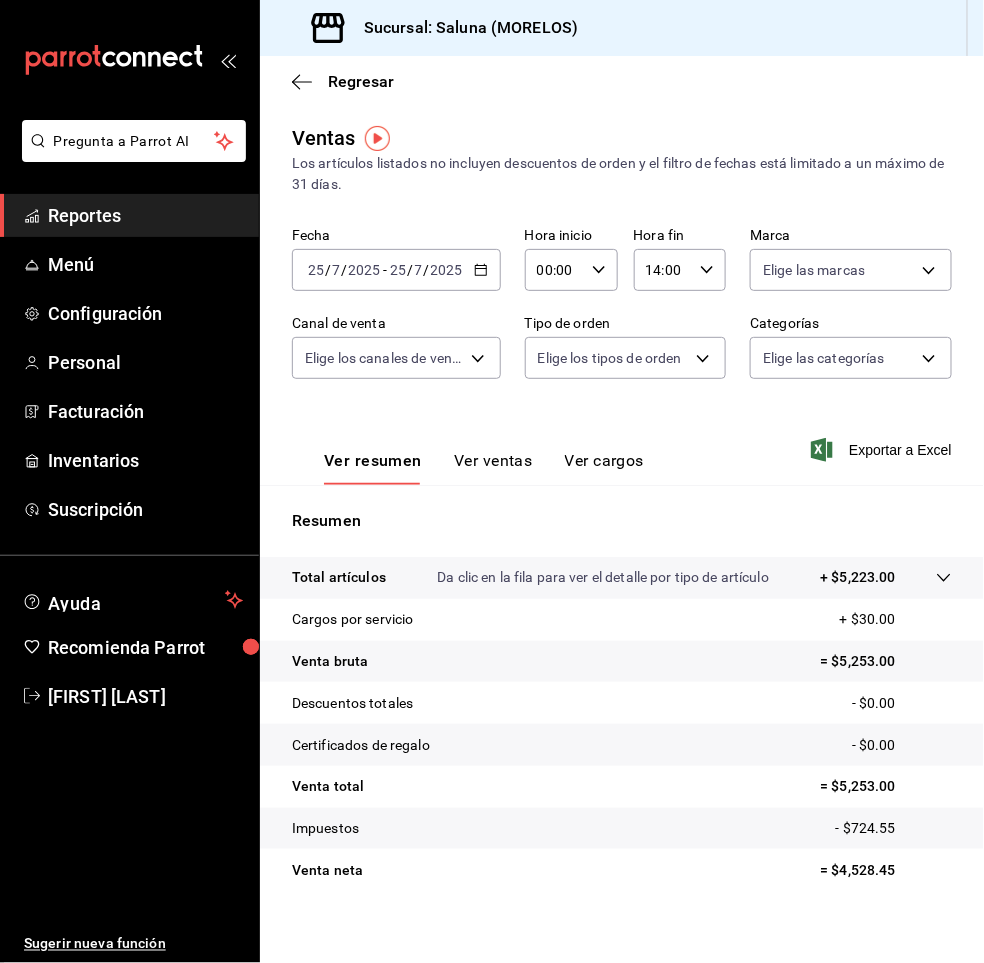 click on "2025" at bounding box center [364, 270] 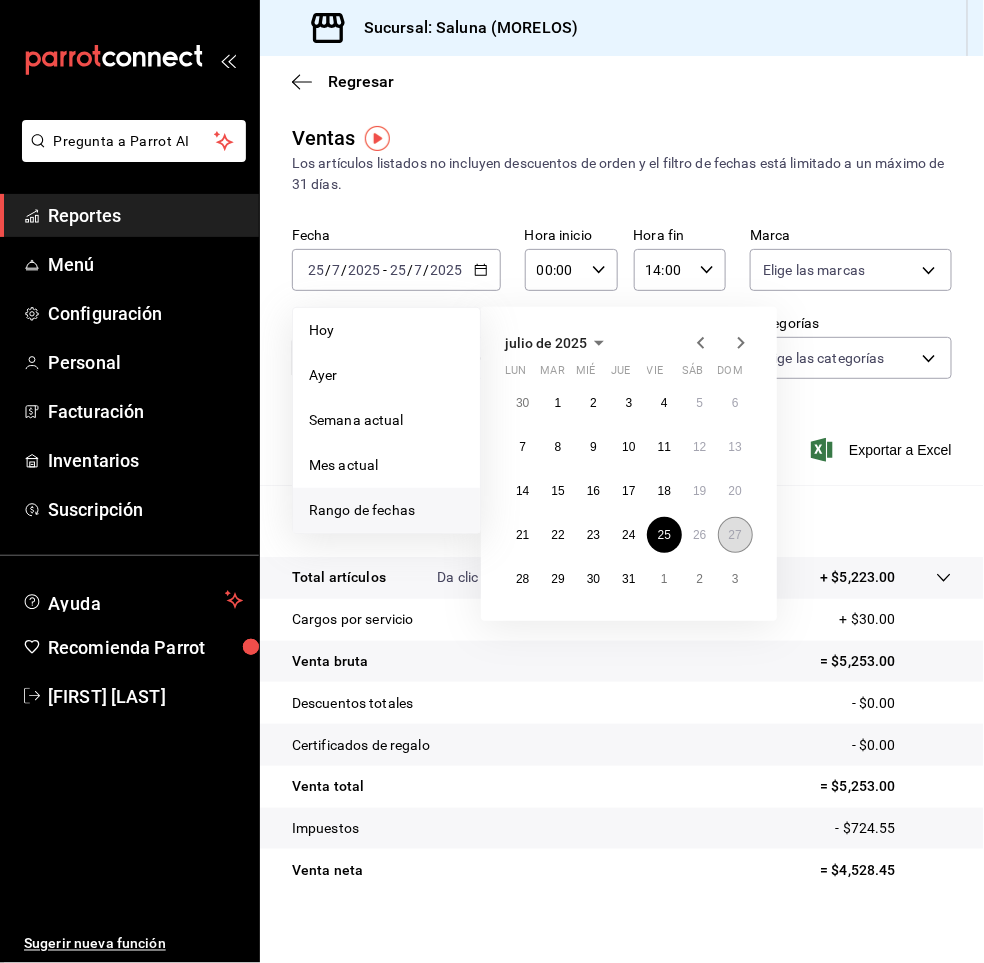 click on "27" at bounding box center [735, 535] 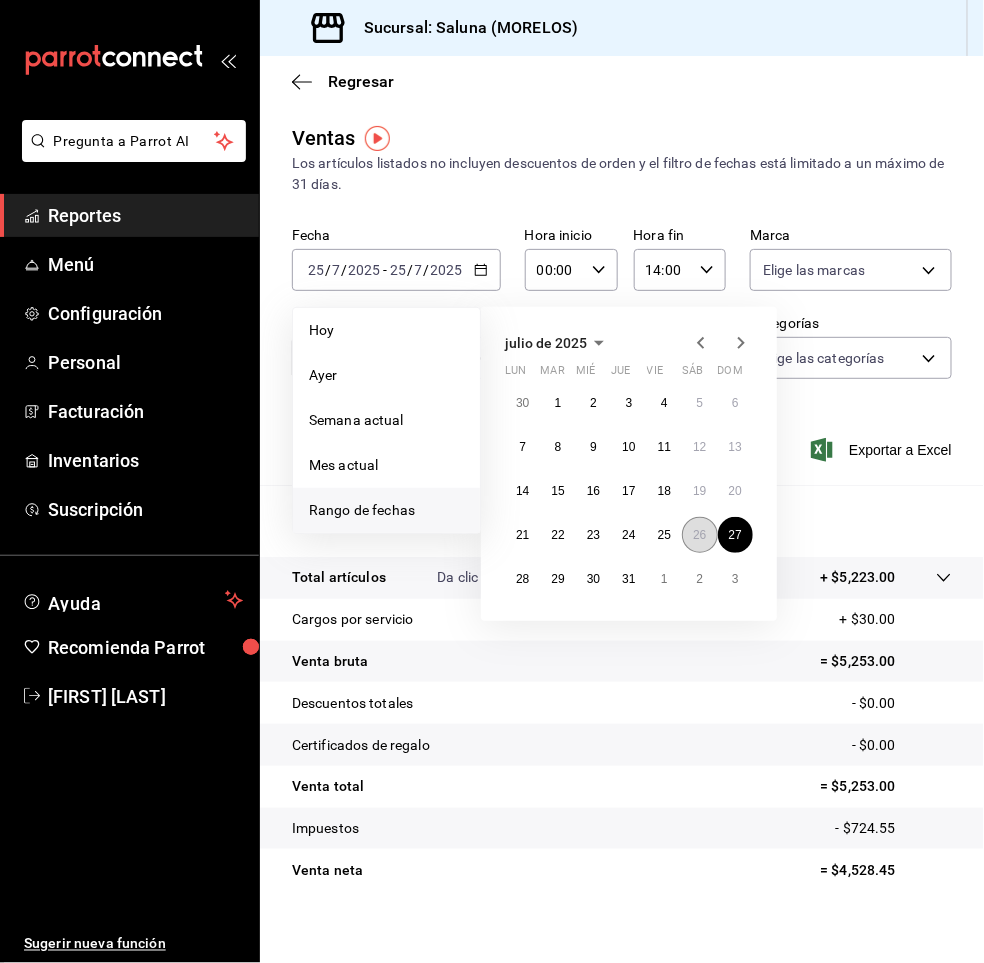 click on "26" at bounding box center (699, 535) 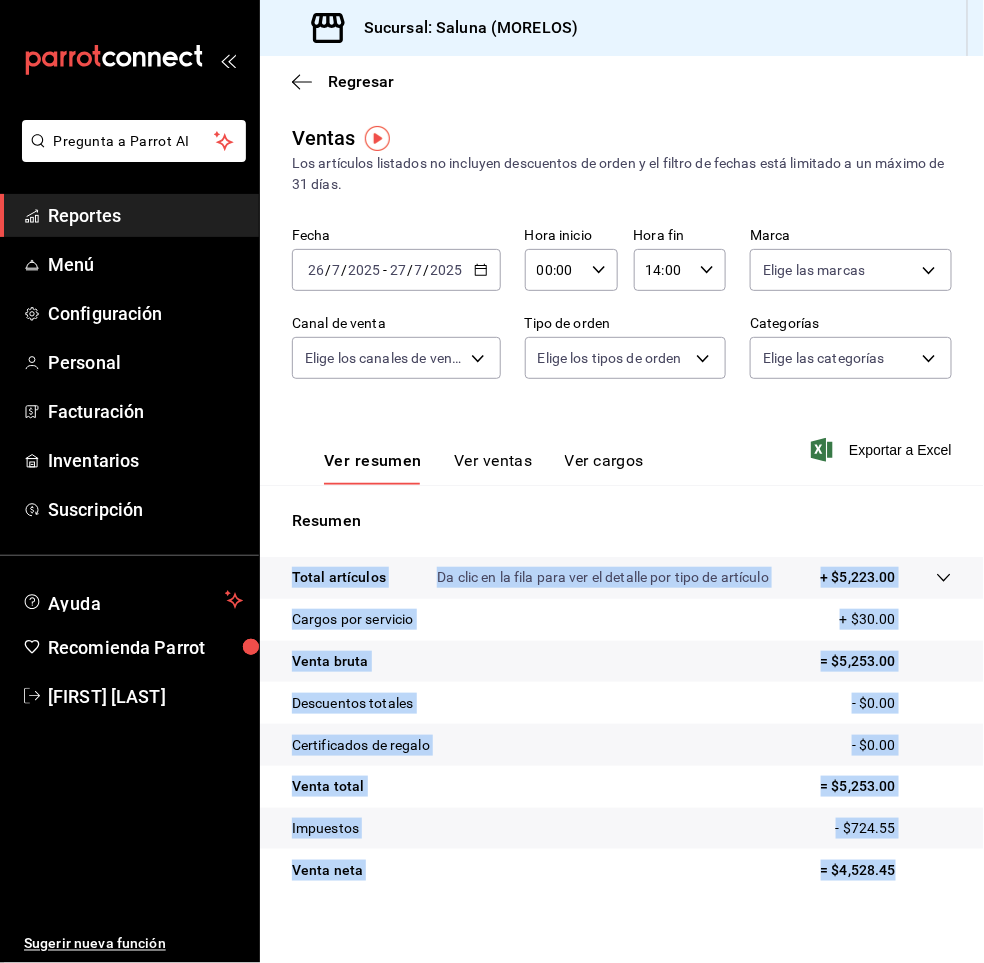 click on "Resumen Total artículos Da clic en la fila para ver el detalle por tipo de artículo [PRICE] Cargos por servicio [PRICE] Venta bruta [PRICE] Descuentos totales [PRICE] Certificados de regalo [PRICE] Venta total [PRICE] Impuestos [PRICE] Venta neta [PRICE]" at bounding box center (622, 712) 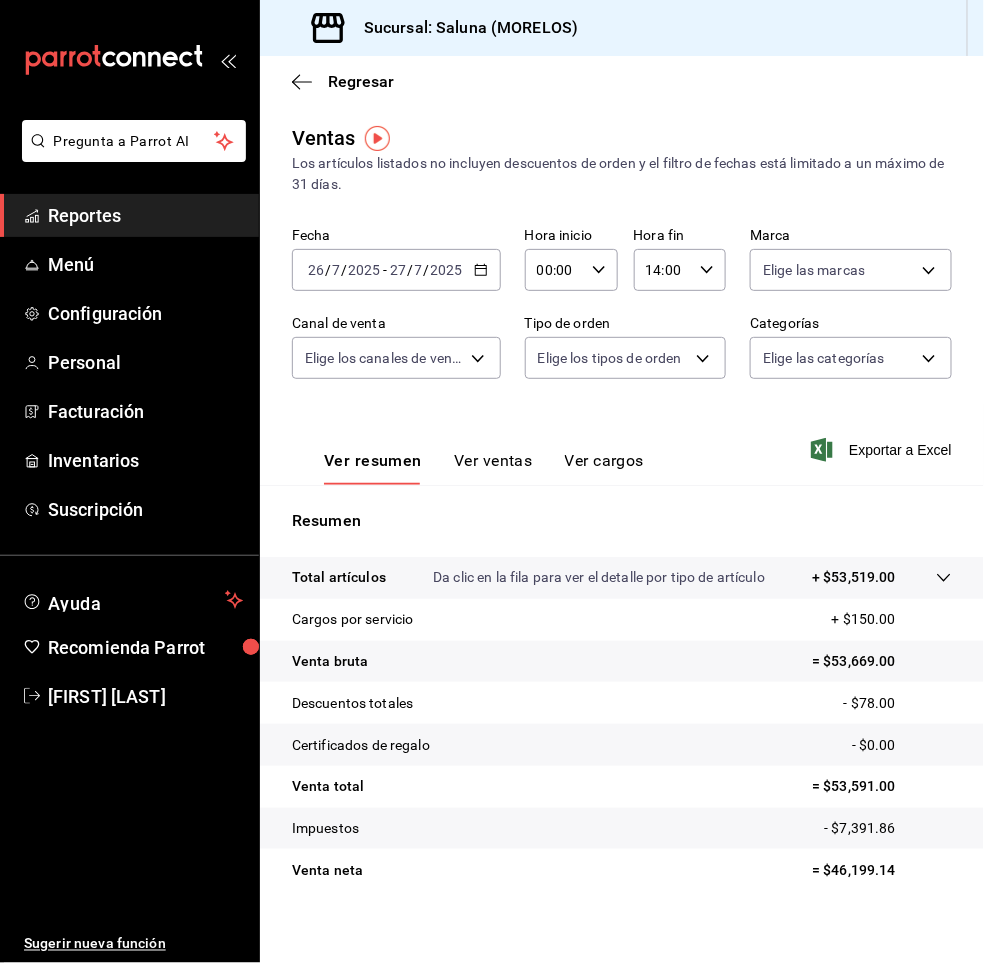 click on "Fecha [DATE] [DATE] - [DATE] [DATE] Hora inicio [TIME] Hora inicio Hora fin [TIME] Hora fin Marca Elige las marcas Canal de venta Elige los canales de venta Tipo de orden Elige los tipos de orden Categorías Elige las categorías" at bounding box center (622, 315) 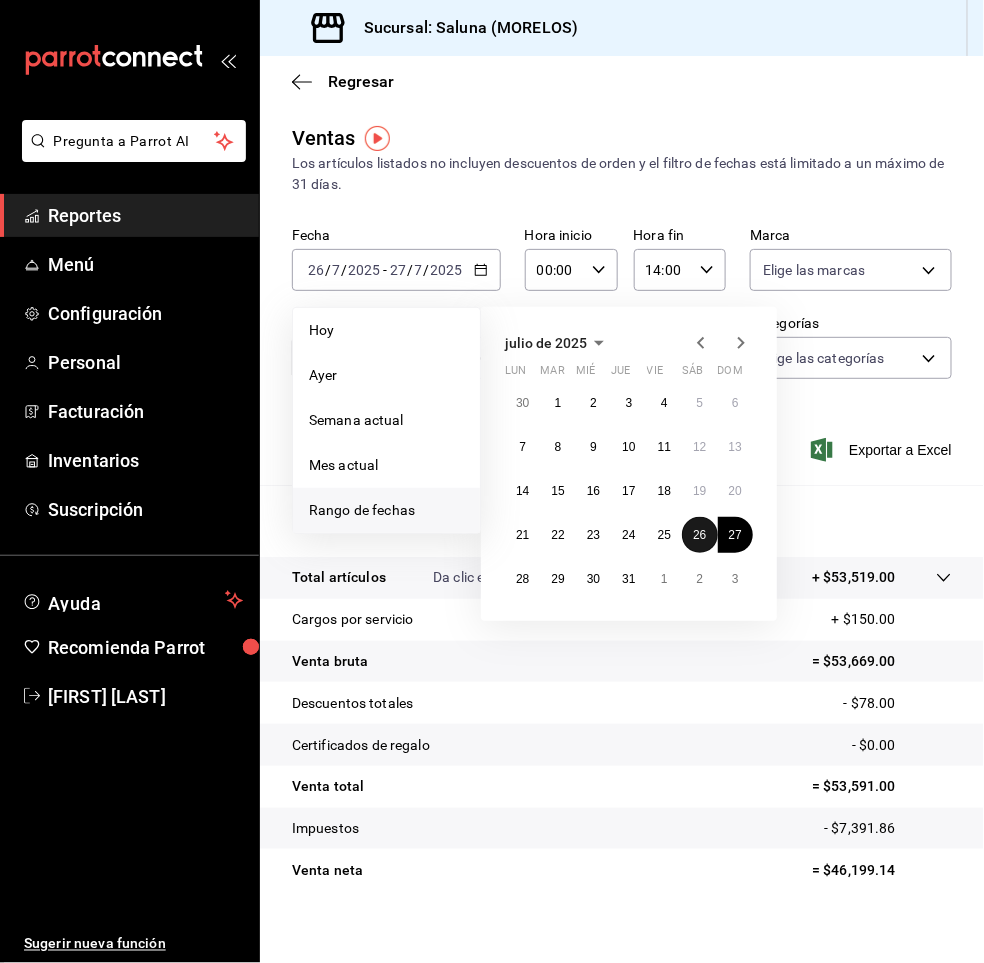 click on "26" at bounding box center (699, 535) 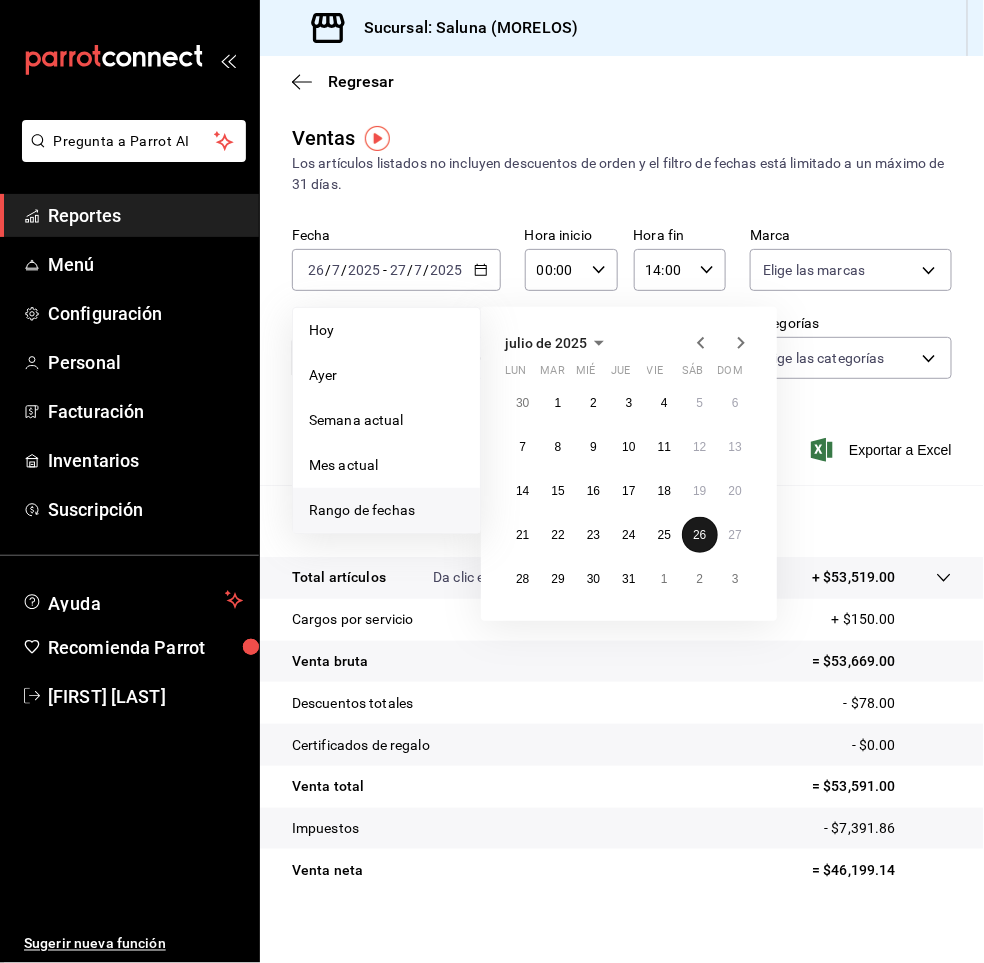 click on "26" at bounding box center [699, 535] 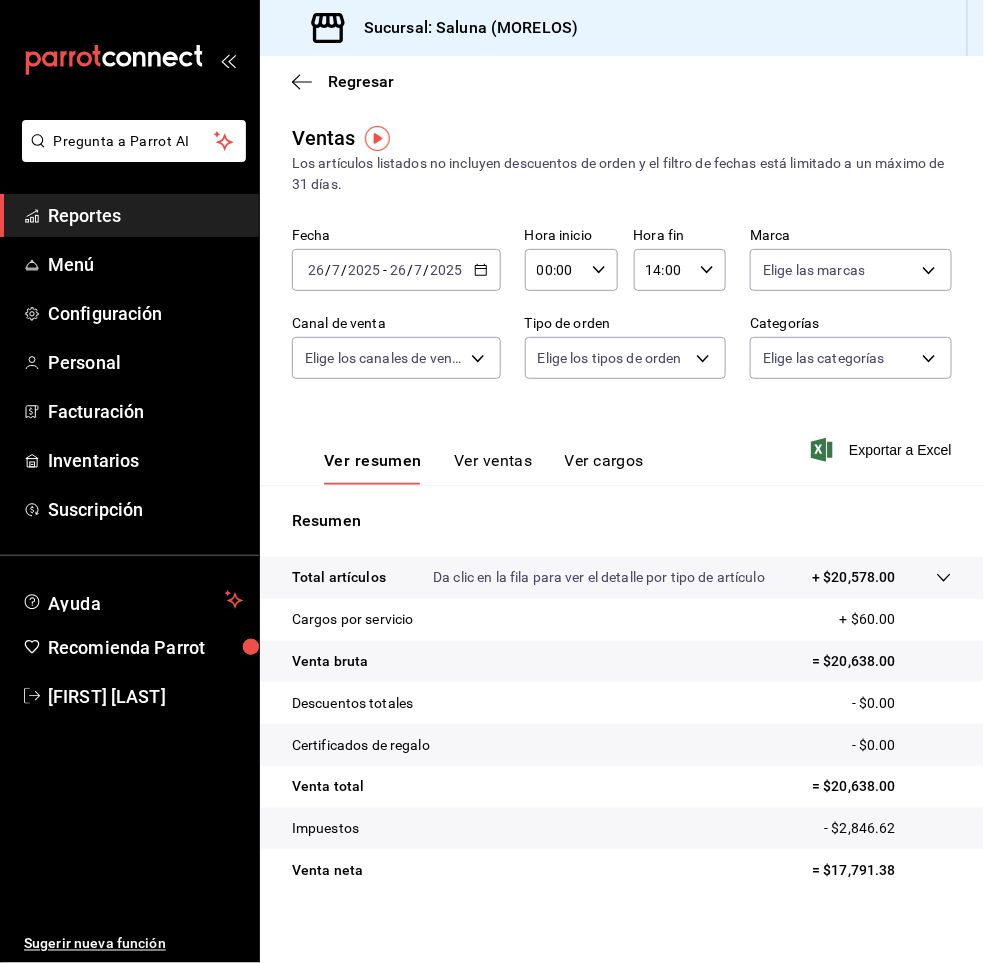 click on "2025-07-26 26 / 7 / 2025 - 2025-07-26 26 / 7 / 2025" at bounding box center (396, 270) 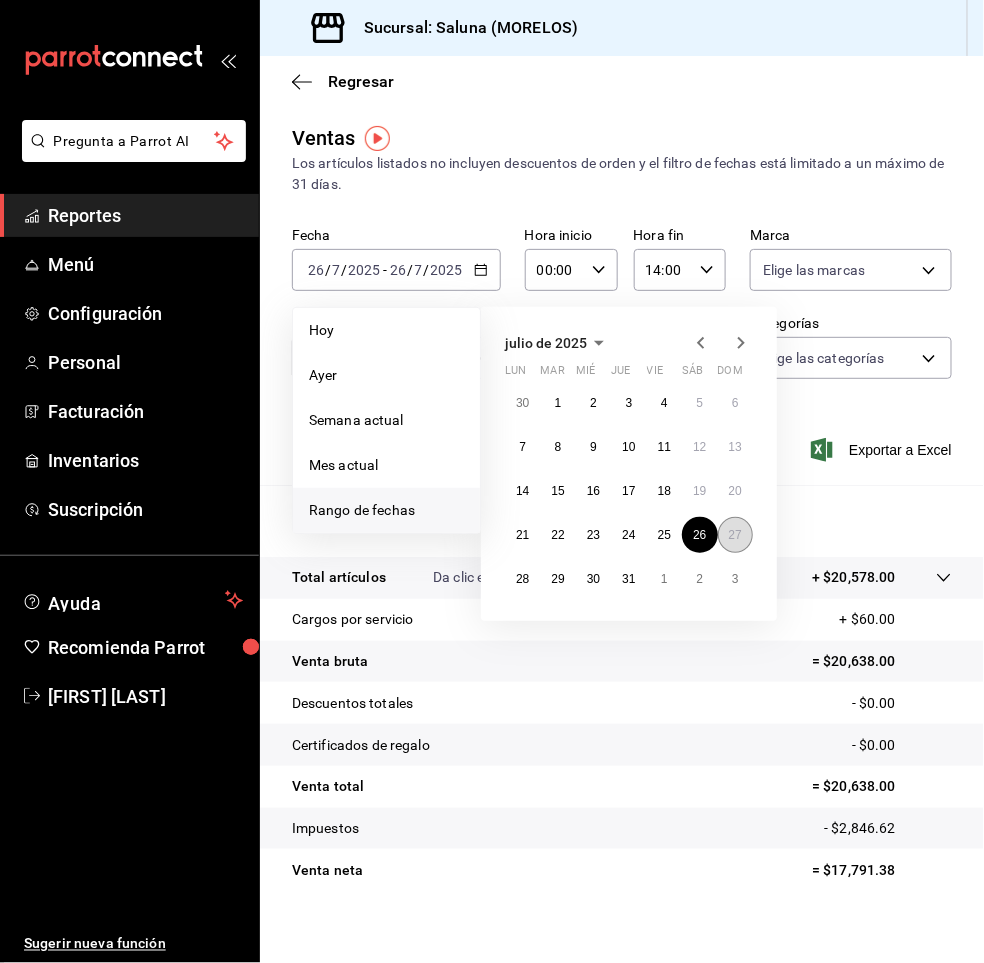 click on "27" at bounding box center (735, 535) 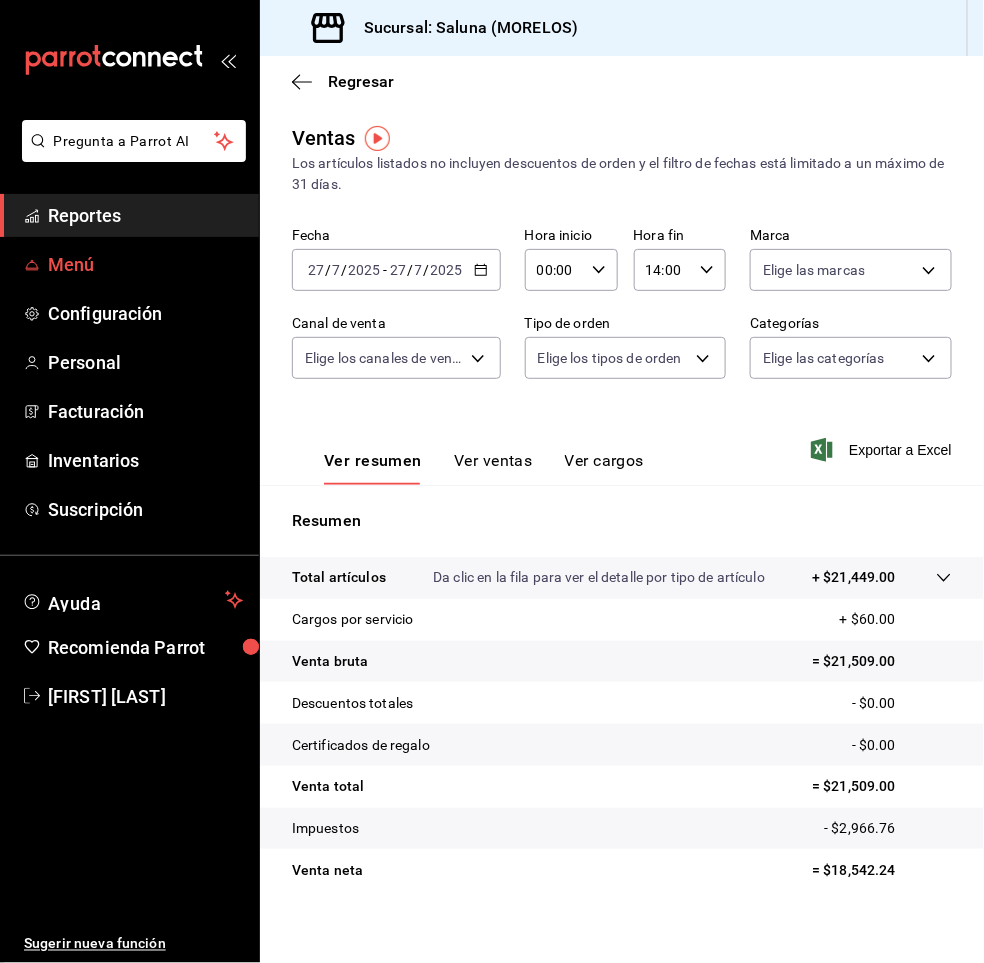 click on "Menú" at bounding box center [145, 264] 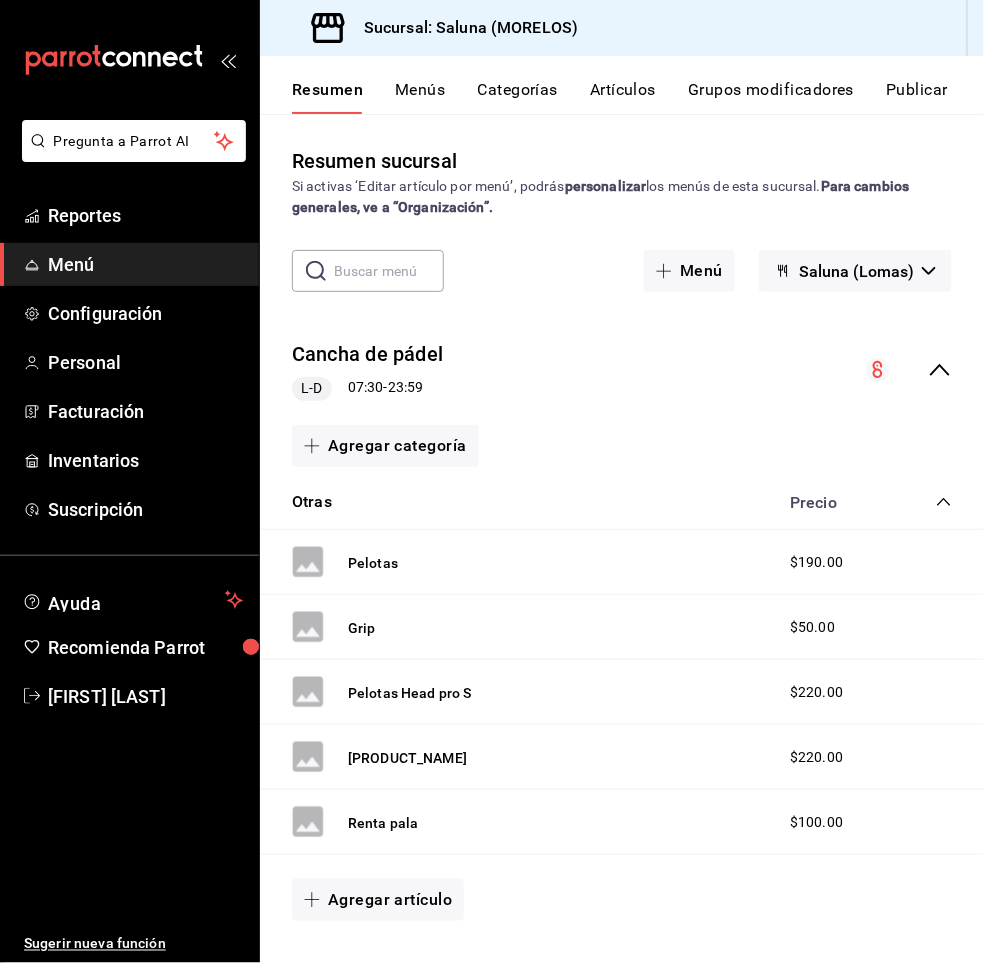 click on "Artículos" at bounding box center [623, 97] 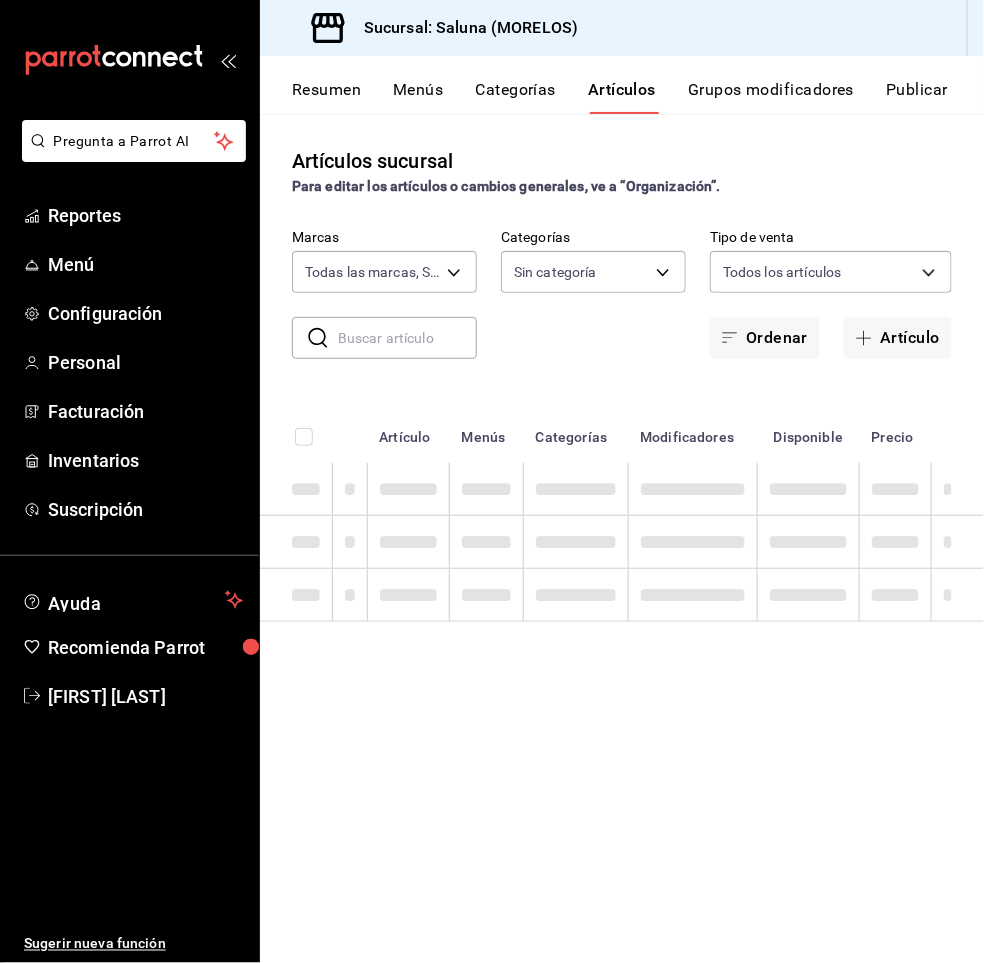 type on "[UUID]" 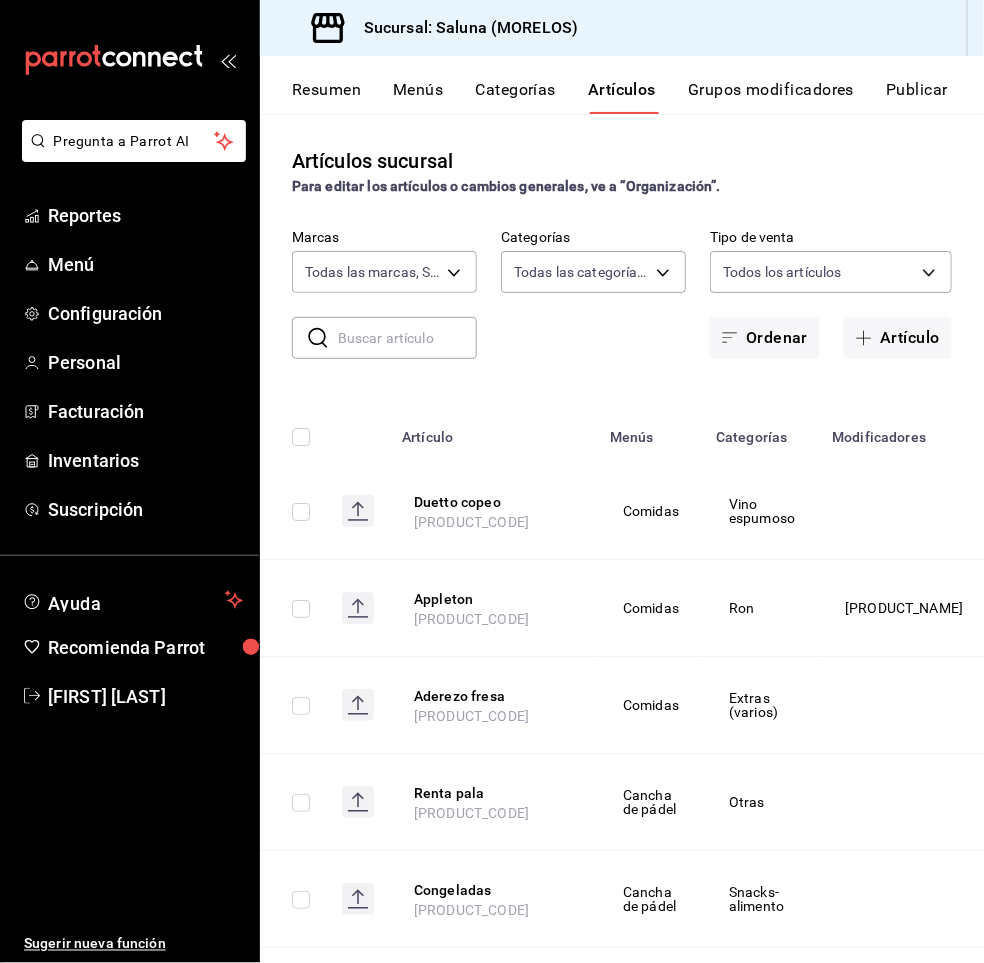 type on "[UUID_LIST]" 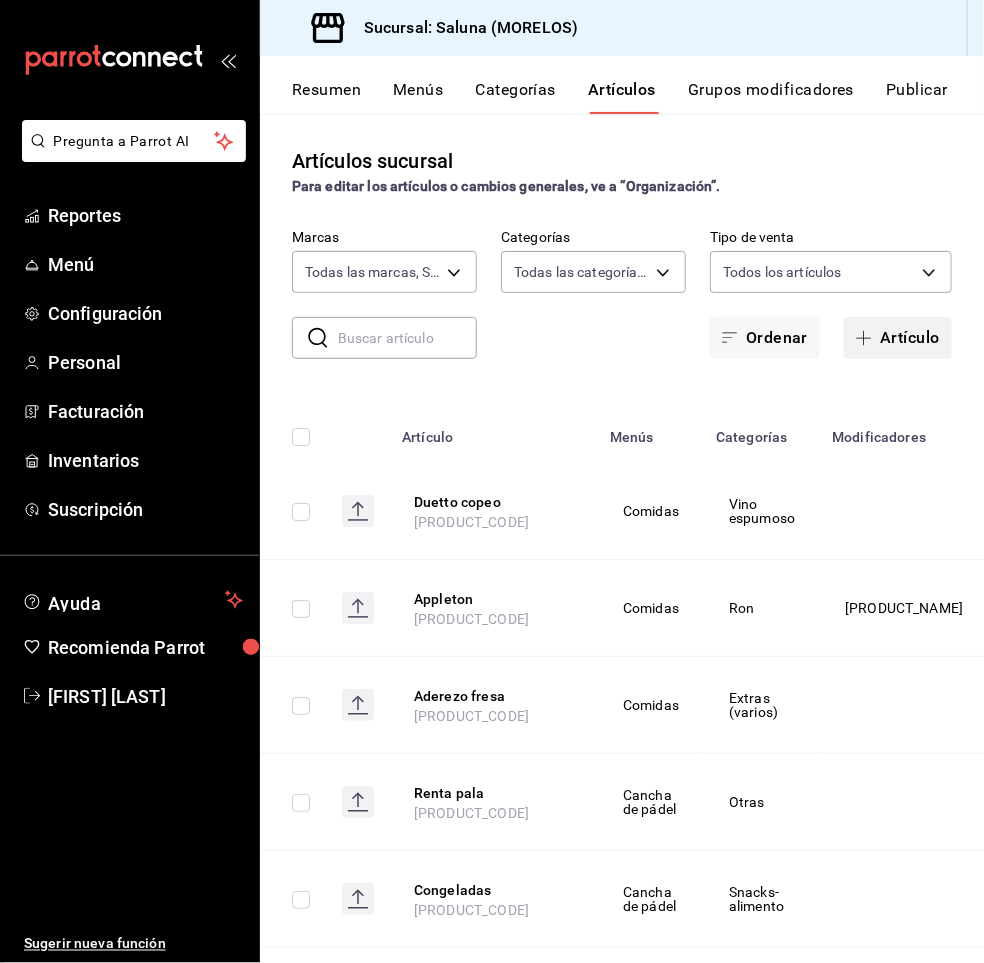 click at bounding box center [868, 338] 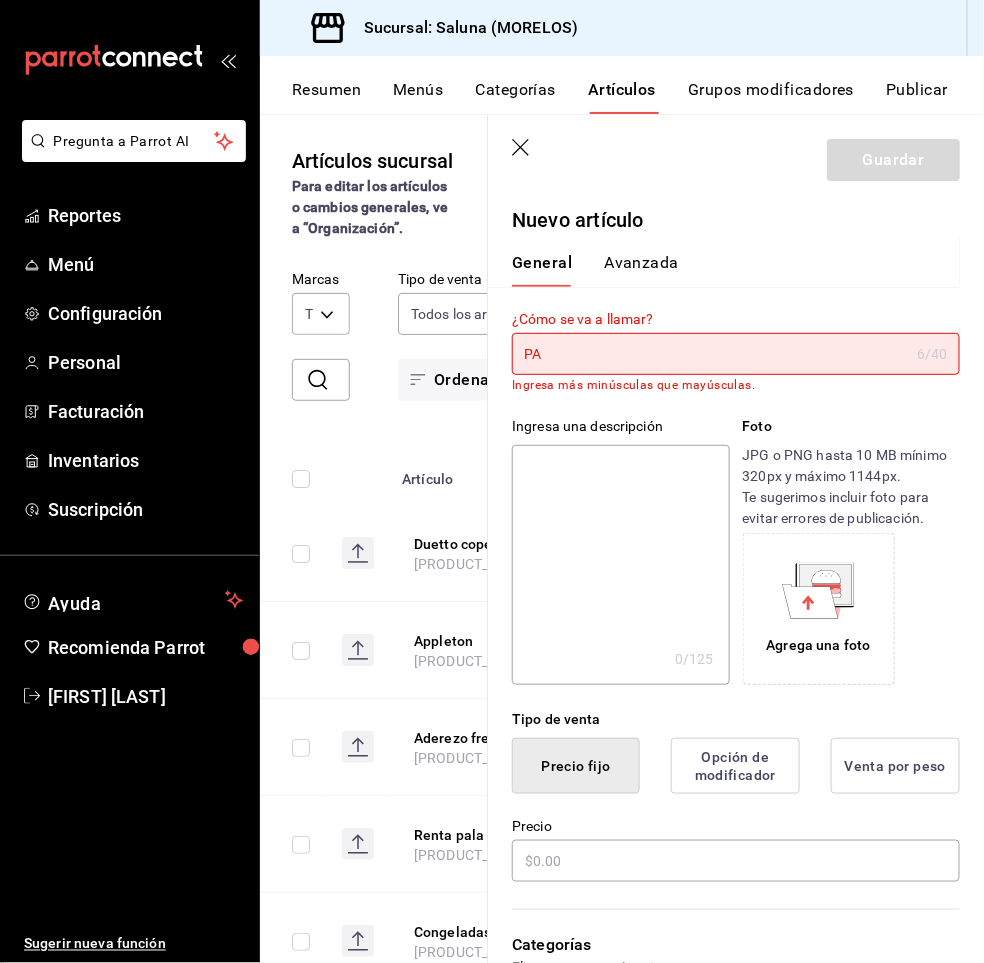 type on "P" 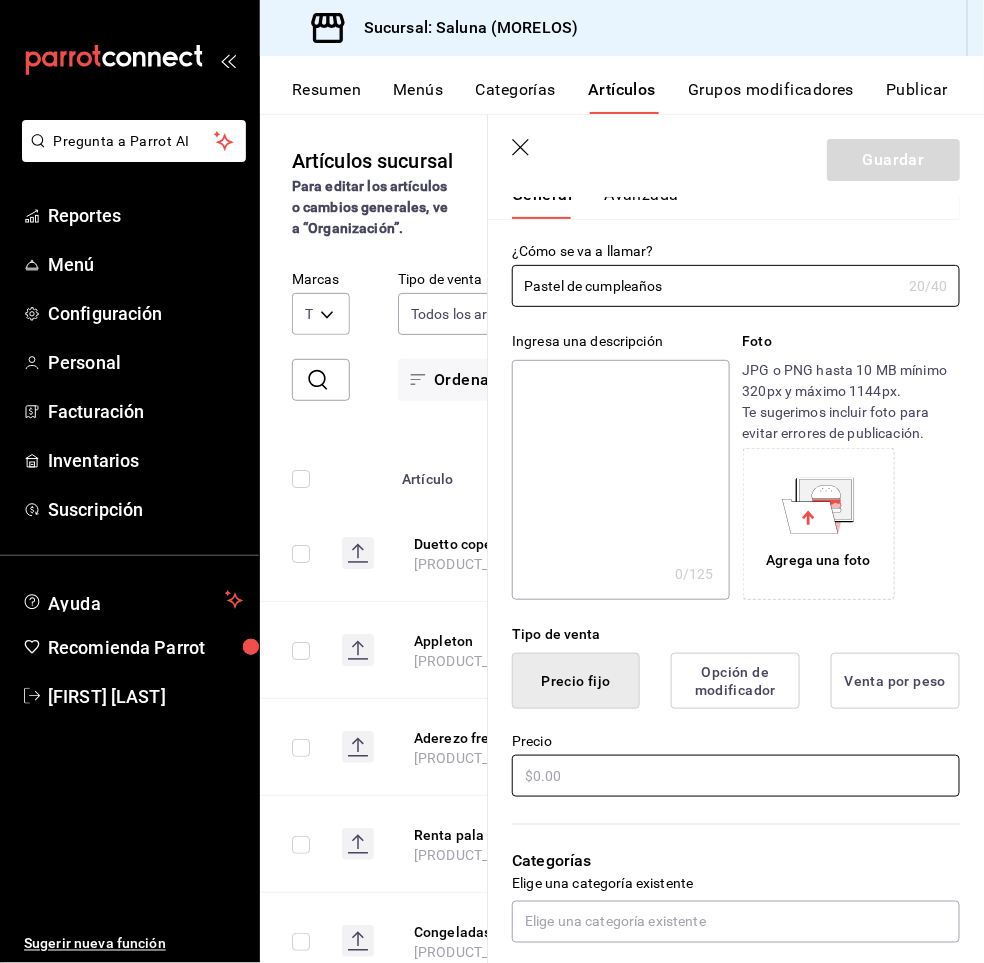 scroll, scrollTop: 133, scrollLeft: 0, axis: vertical 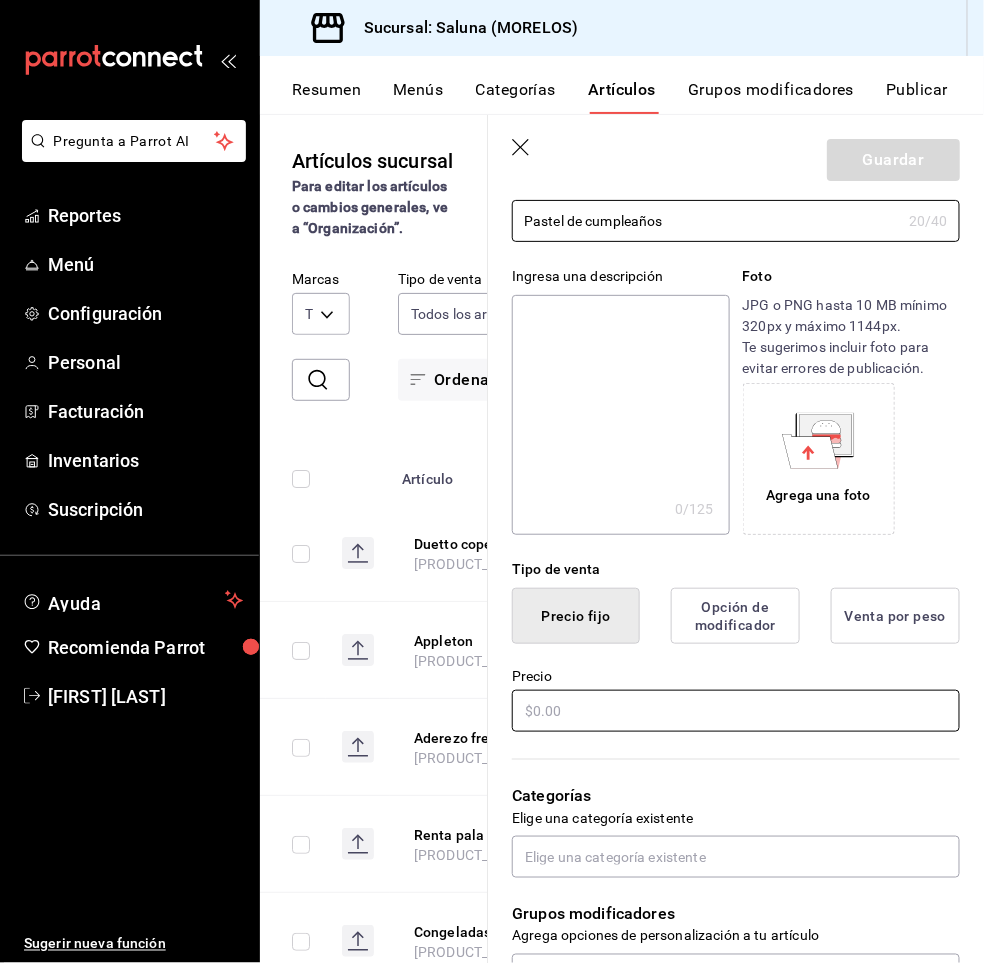 type on "Pastel de cumpleaños" 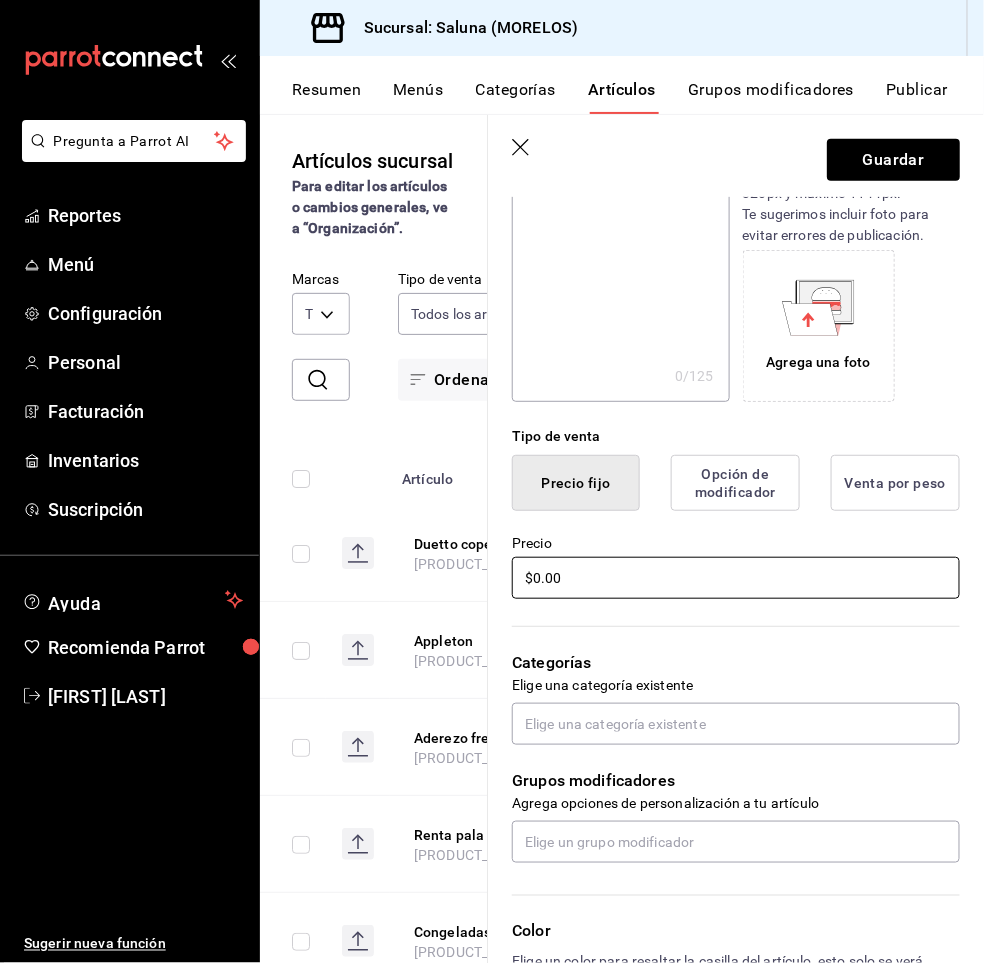 scroll, scrollTop: 400, scrollLeft: 0, axis: vertical 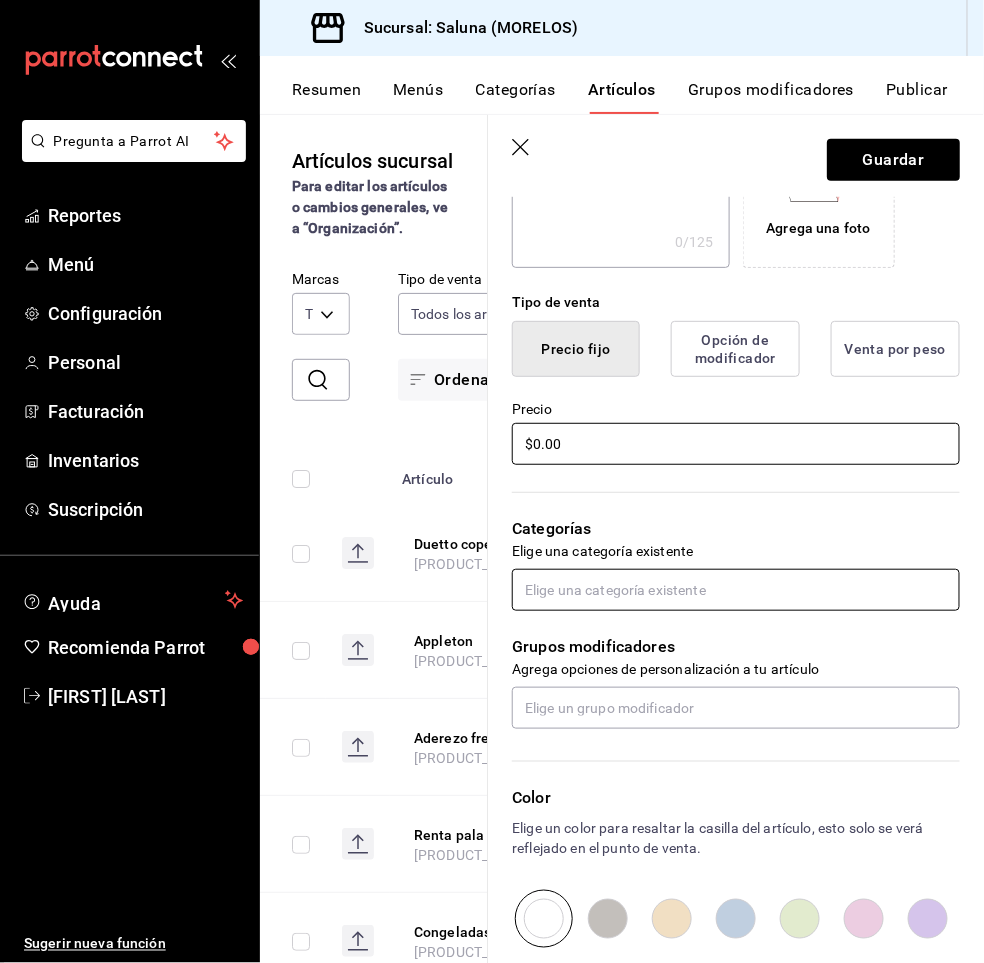 type on "$0.00" 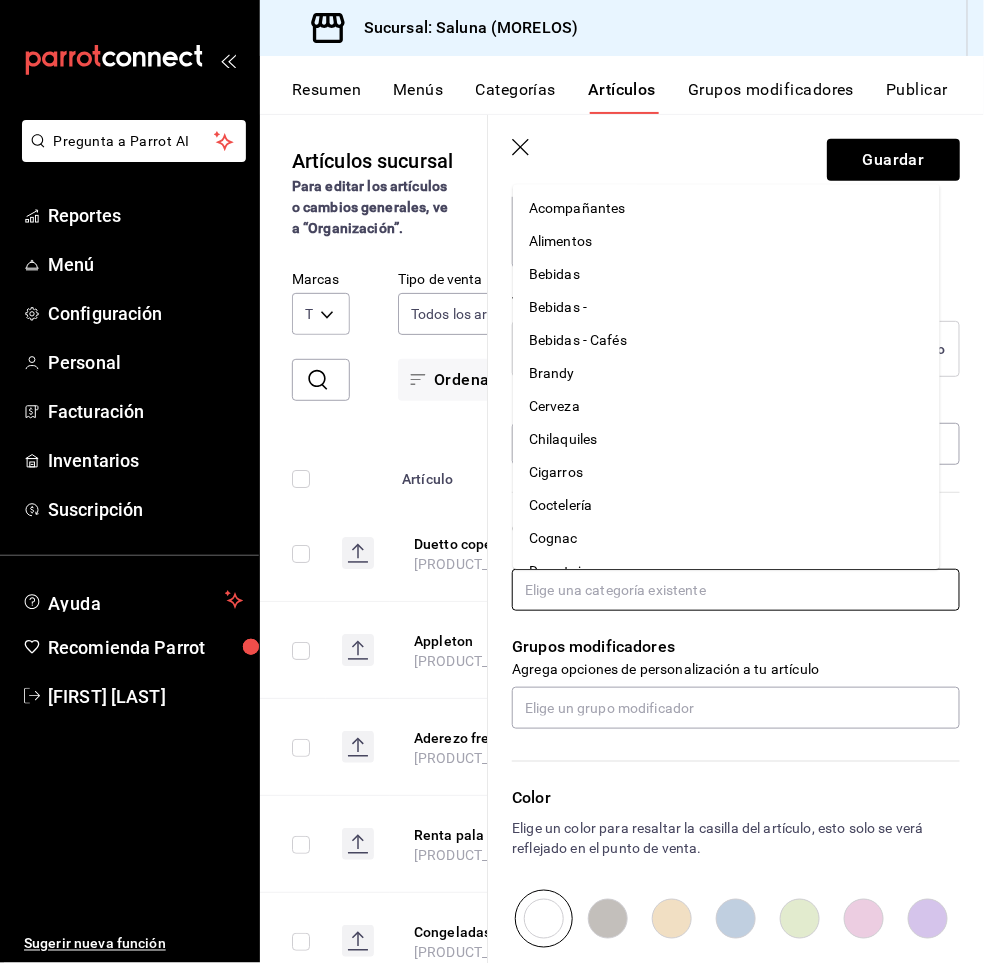 click at bounding box center [736, 590] 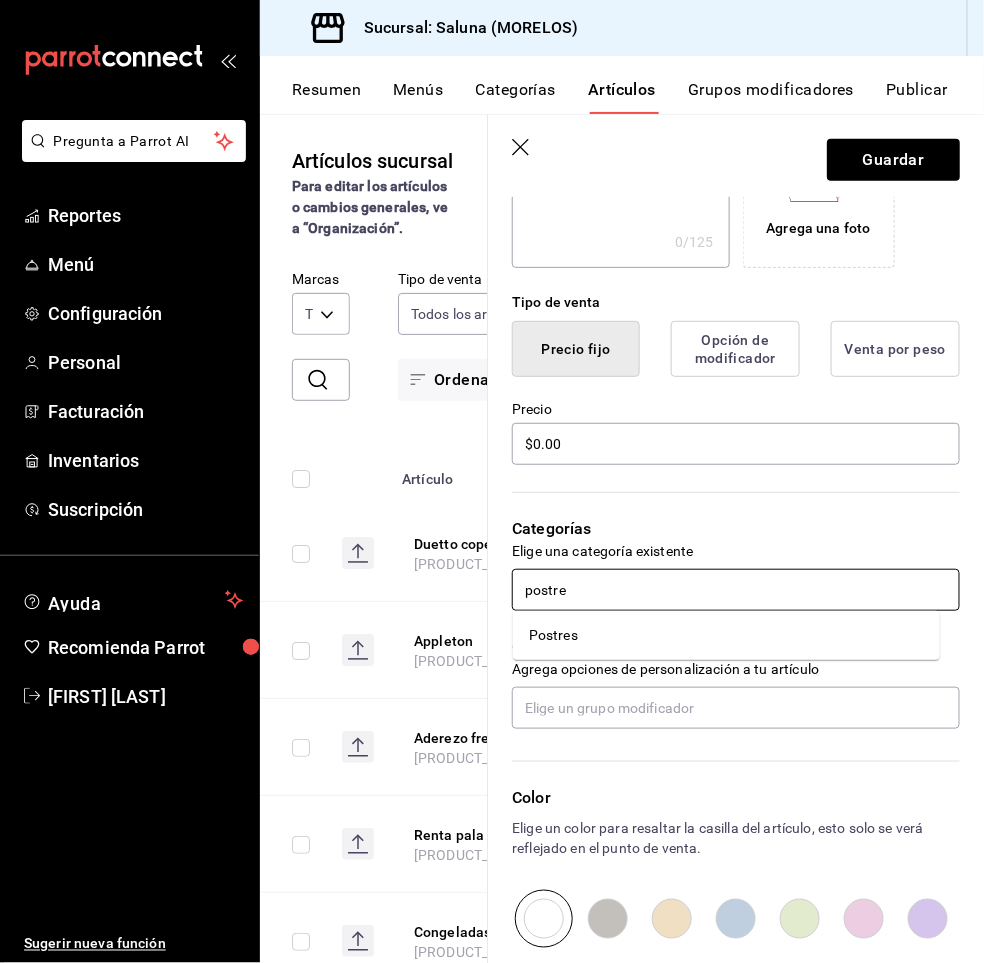 type on "postres" 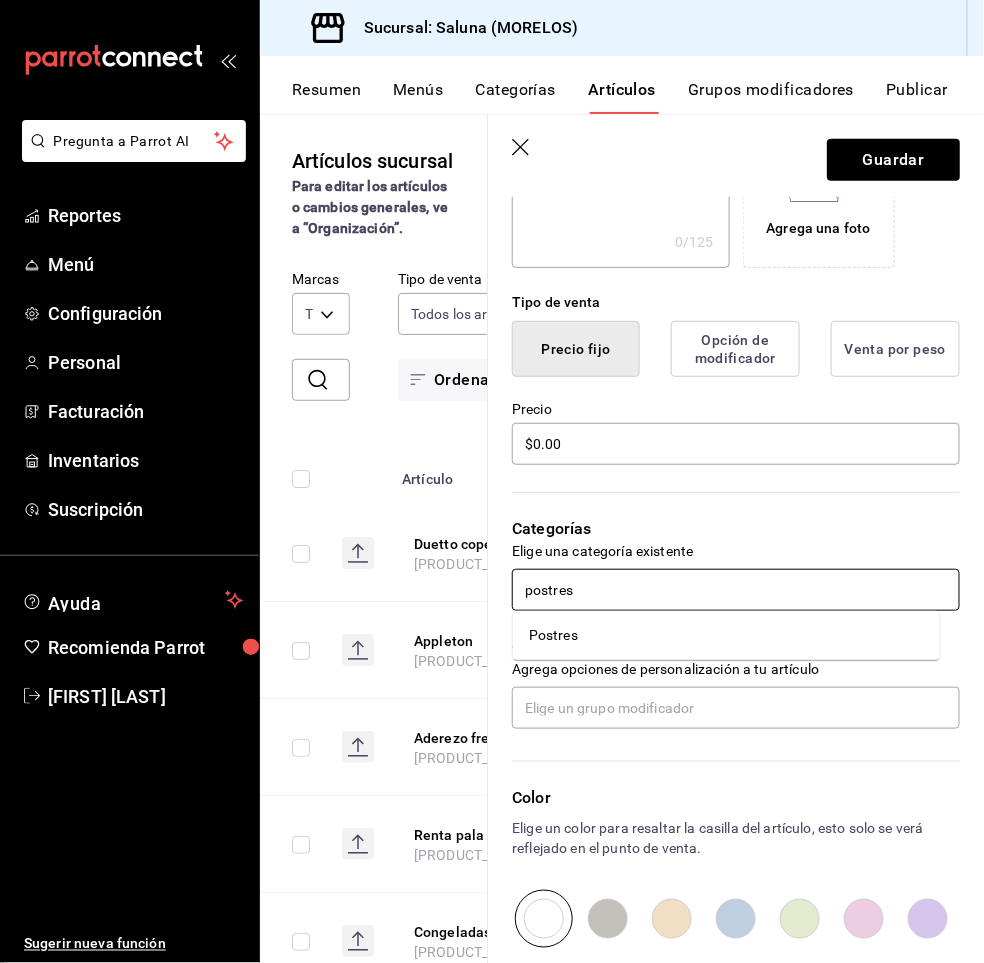 click on "Postres" at bounding box center (726, 635) 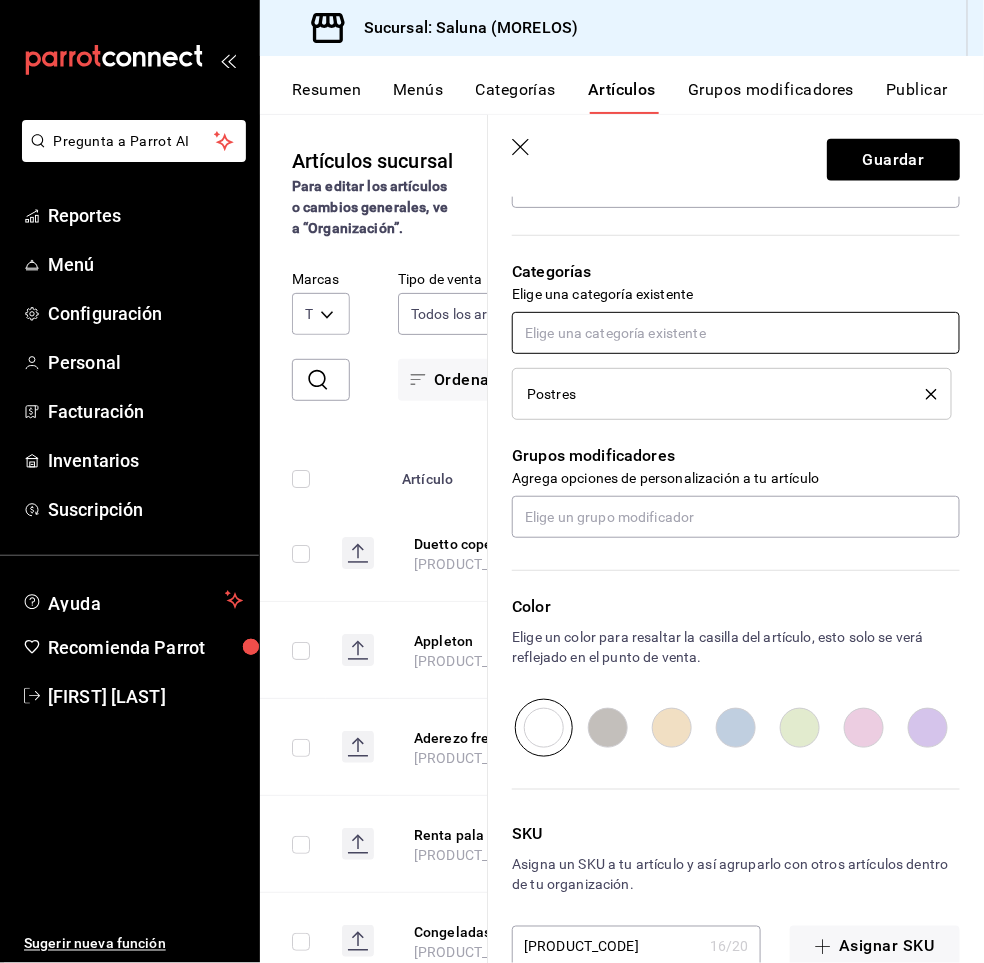 scroll, scrollTop: 701, scrollLeft: 0, axis: vertical 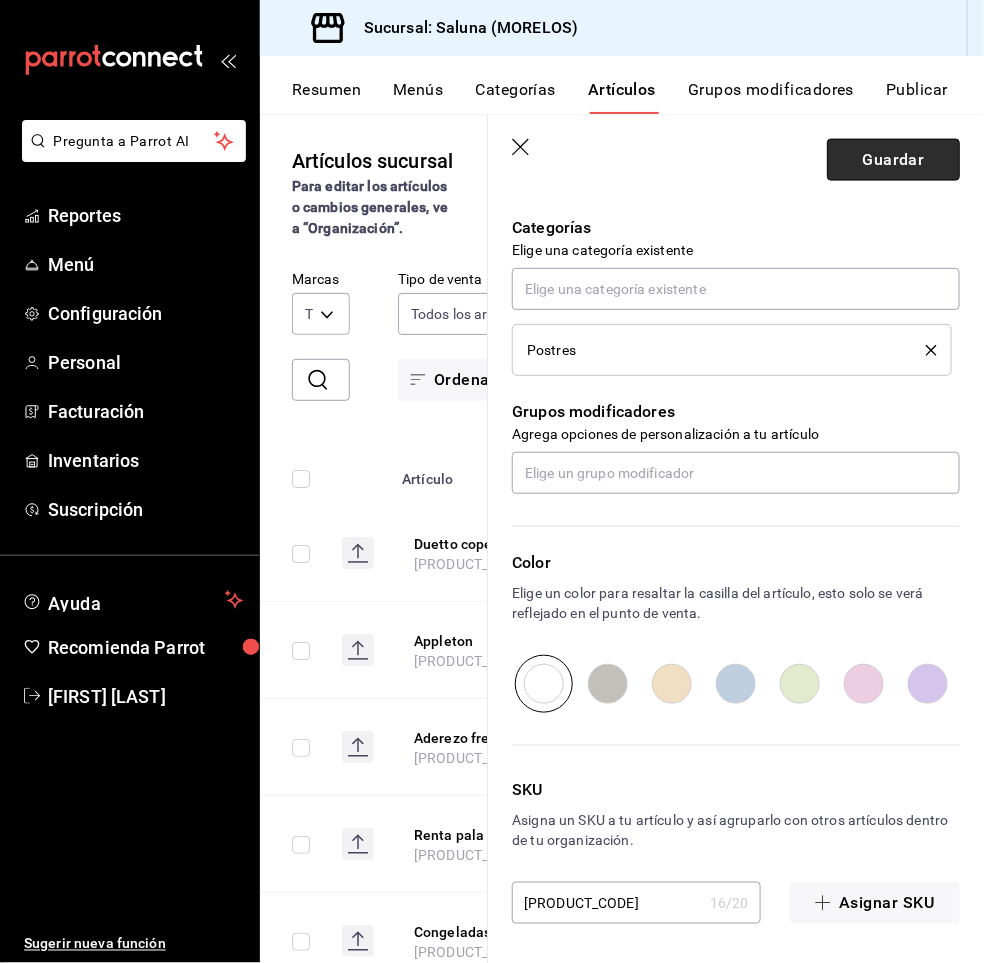 click on "Guardar" at bounding box center [893, 160] 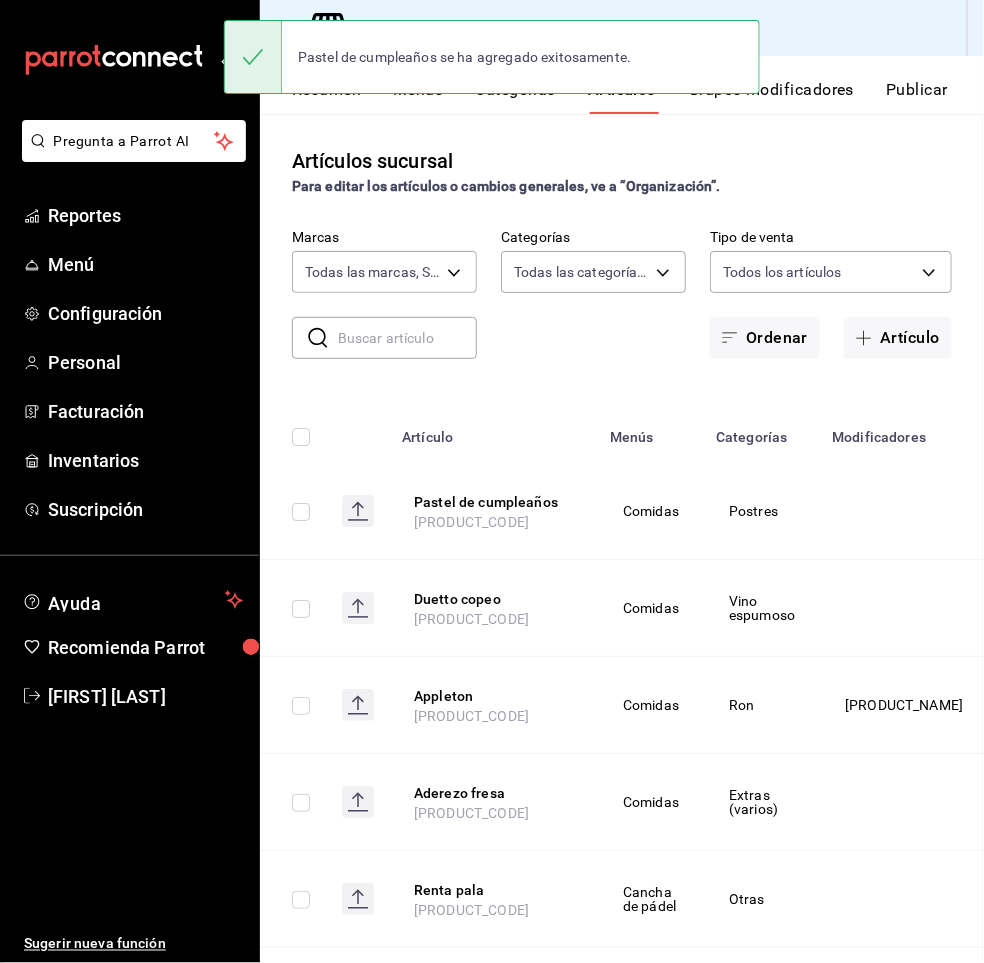 scroll, scrollTop: 0, scrollLeft: 0, axis: both 